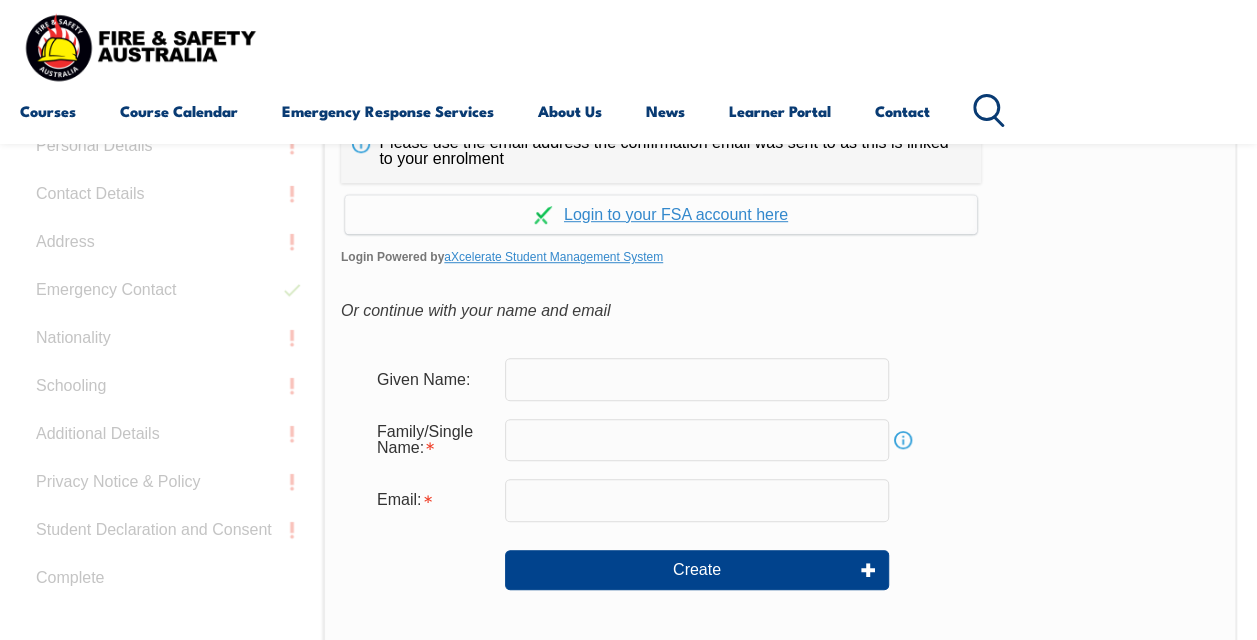 scroll, scrollTop: 0, scrollLeft: 0, axis: both 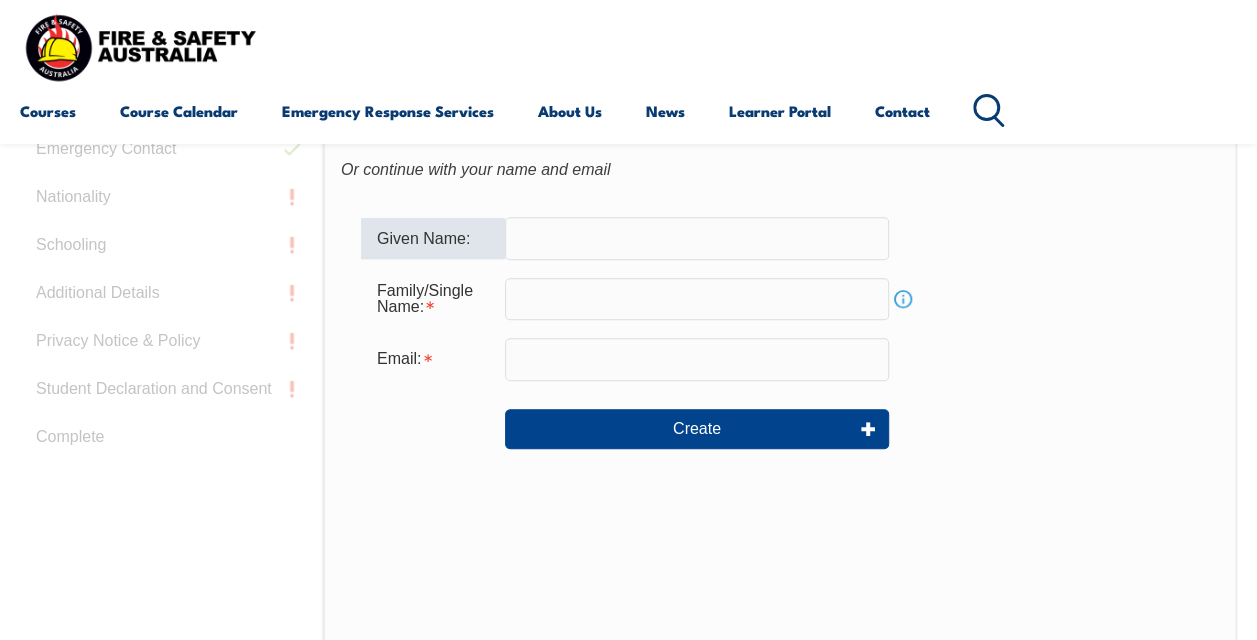 click at bounding box center (697, 238) 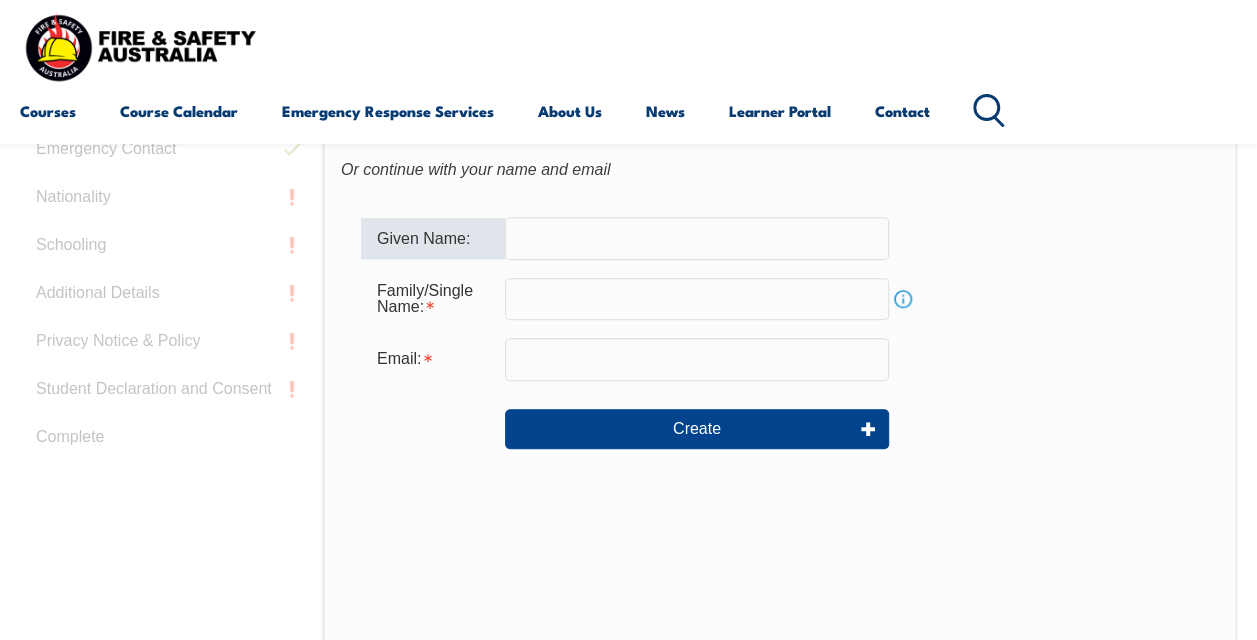 type on "[LAST]" 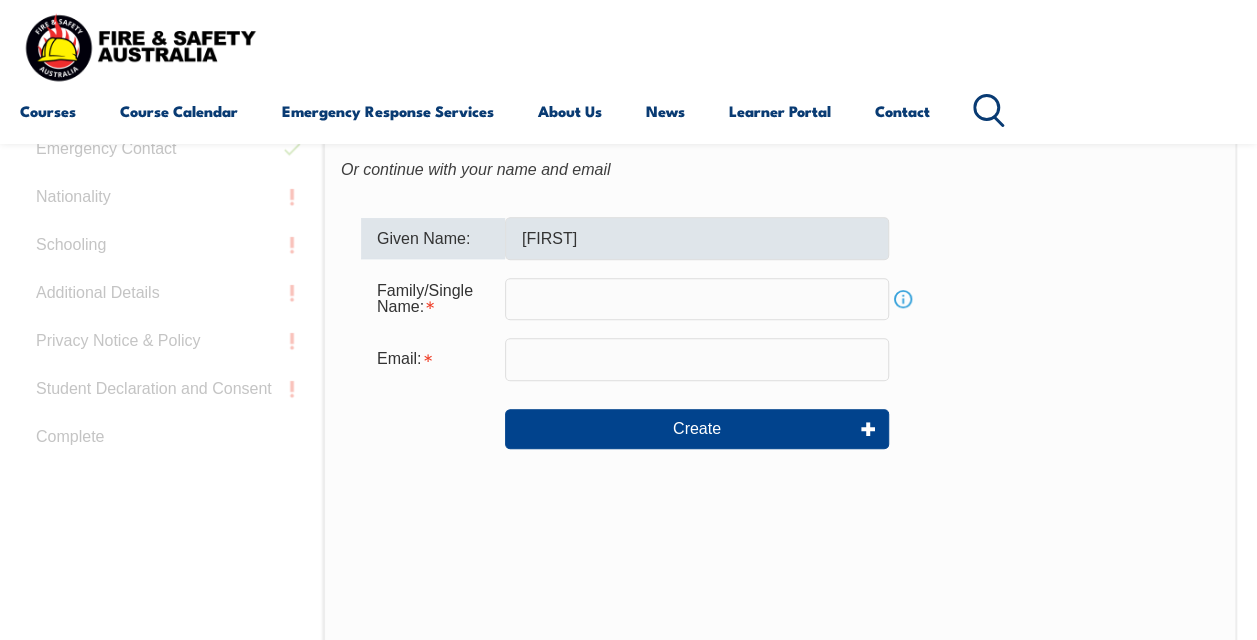 type on "Kravchuk" 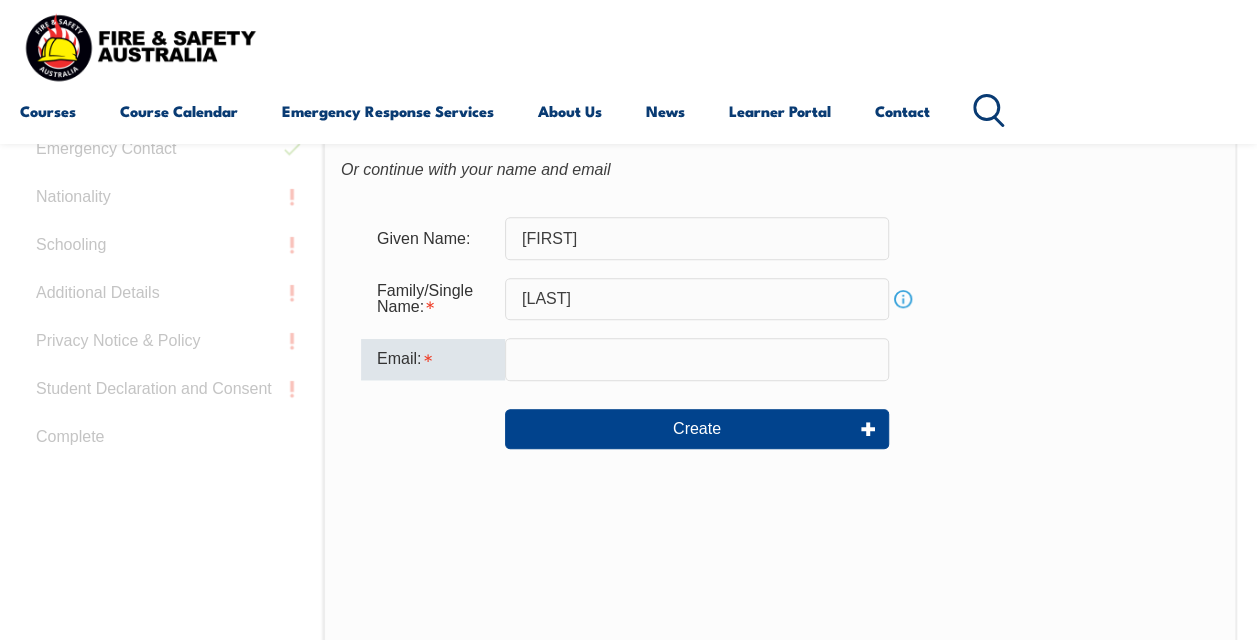 click at bounding box center [697, 359] 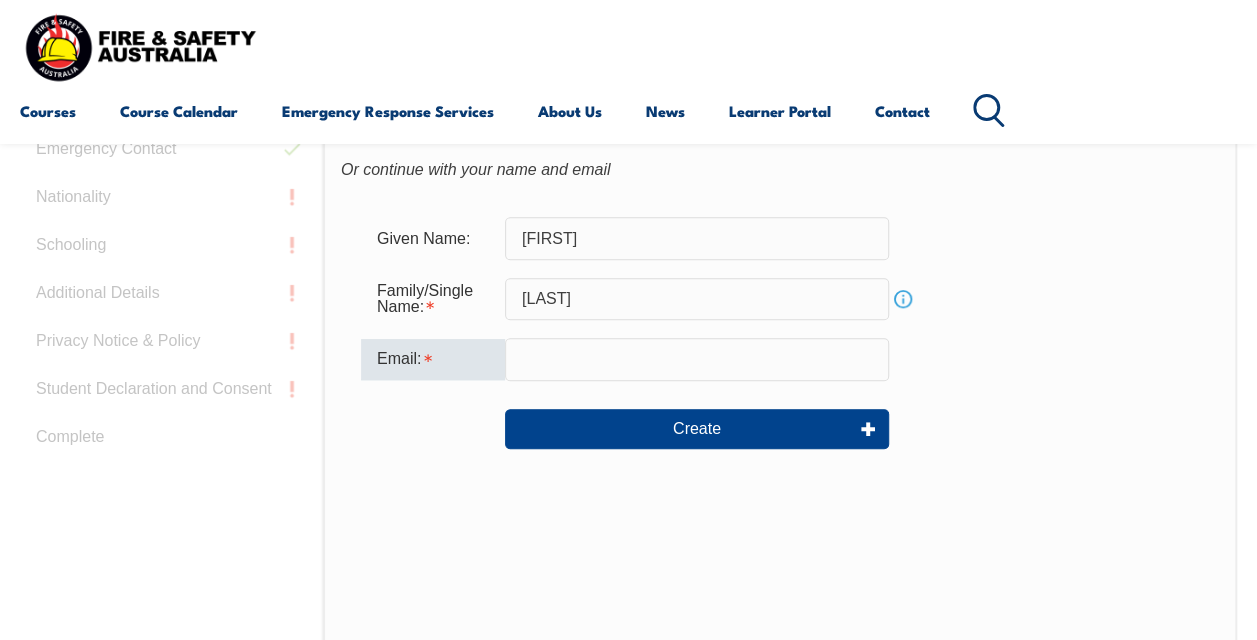 type on "roman.kravchuk@clarke-energy.com" 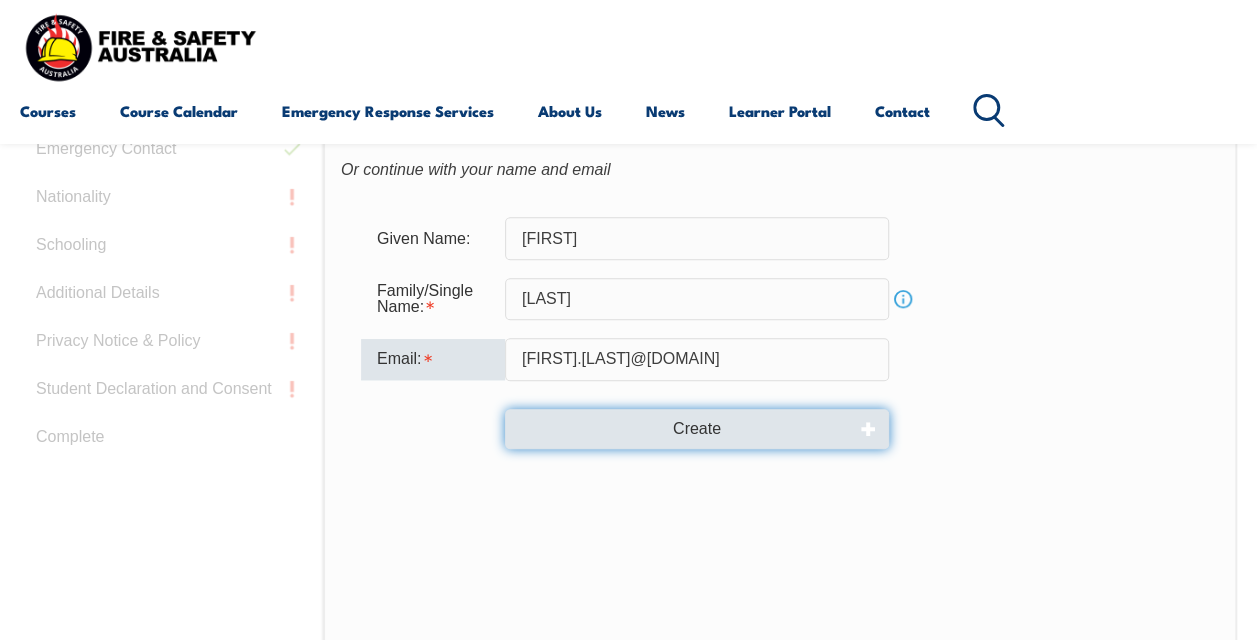 click on "Create" at bounding box center [697, 429] 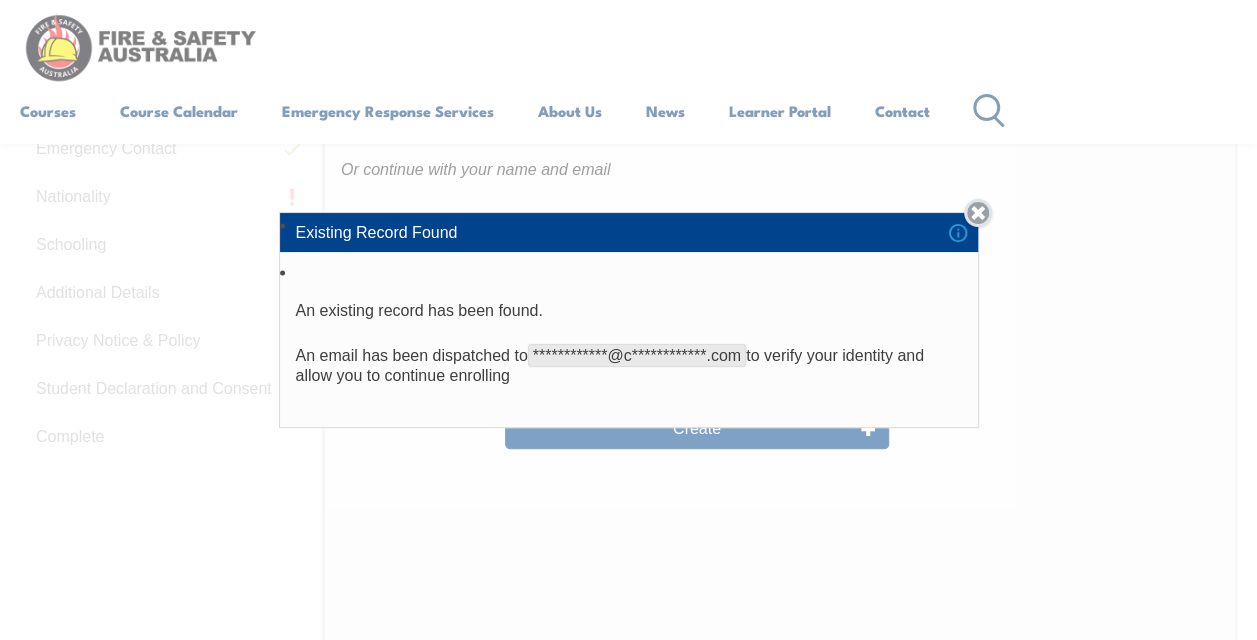 click on "Close" at bounding box center [978, 213] 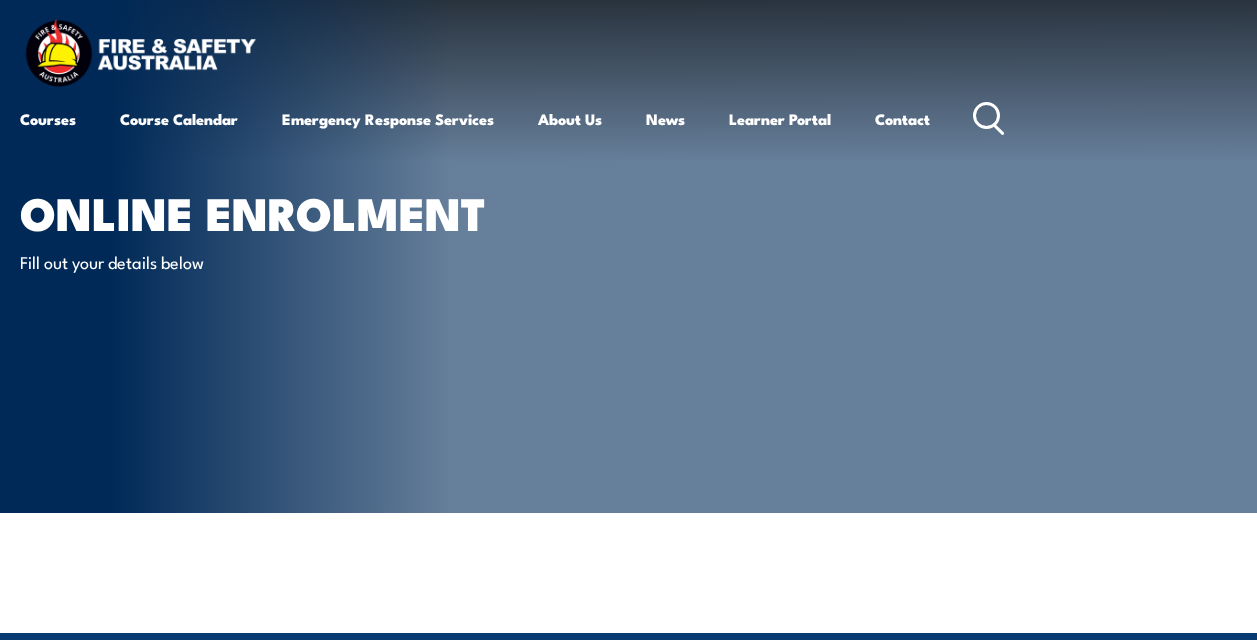 scroll, scrollTop: 0, scrollLeft: 0, axis: both 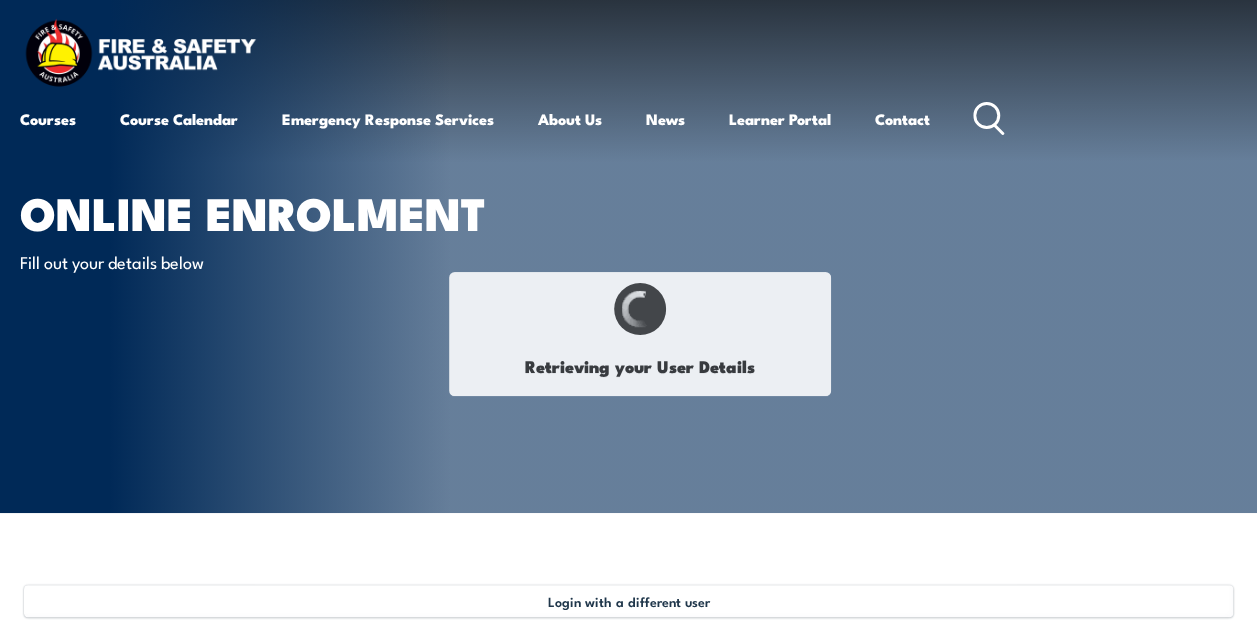 type on "Roman" 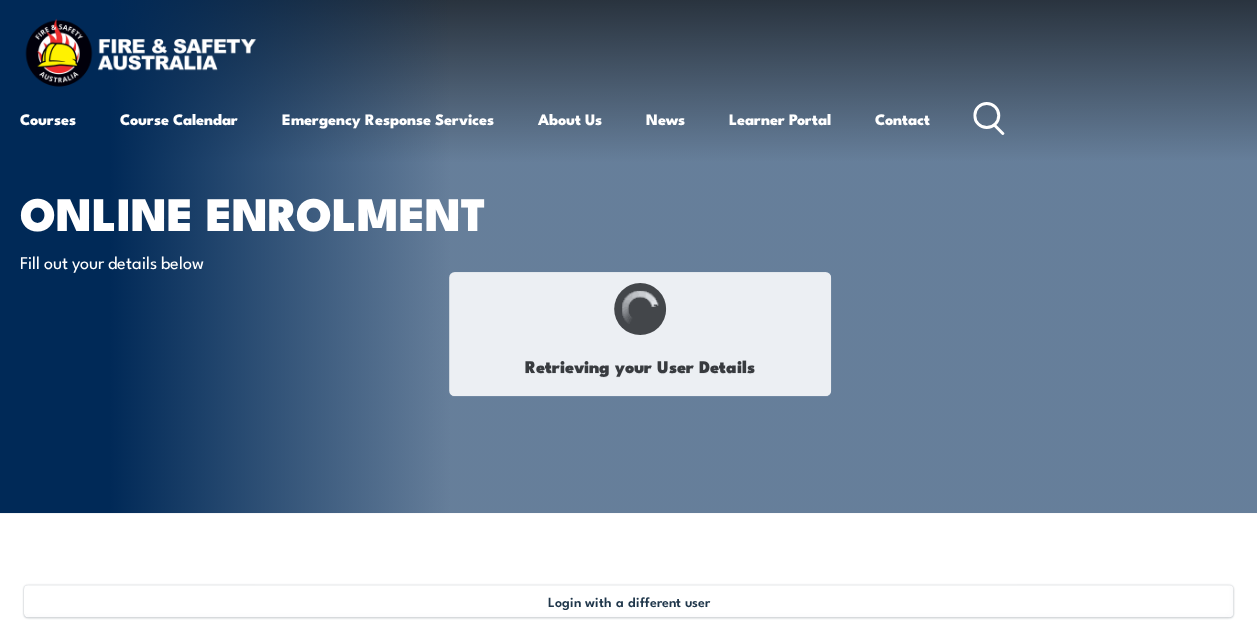 type on "Kravchuk" 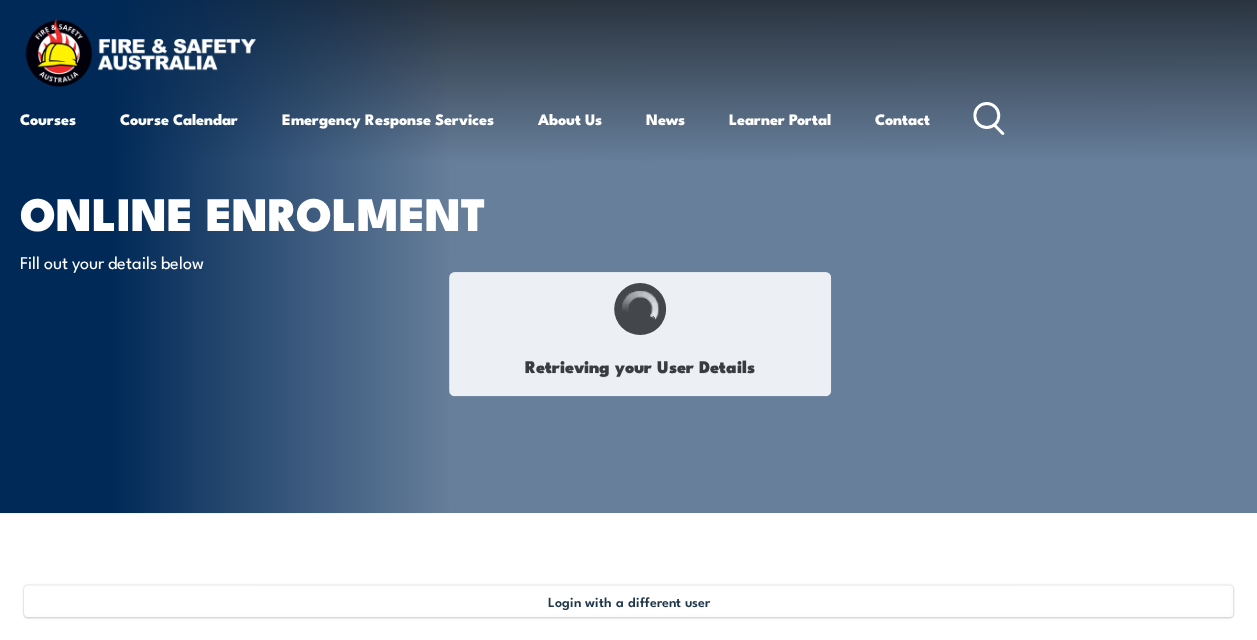 type on "December 31, 1980" 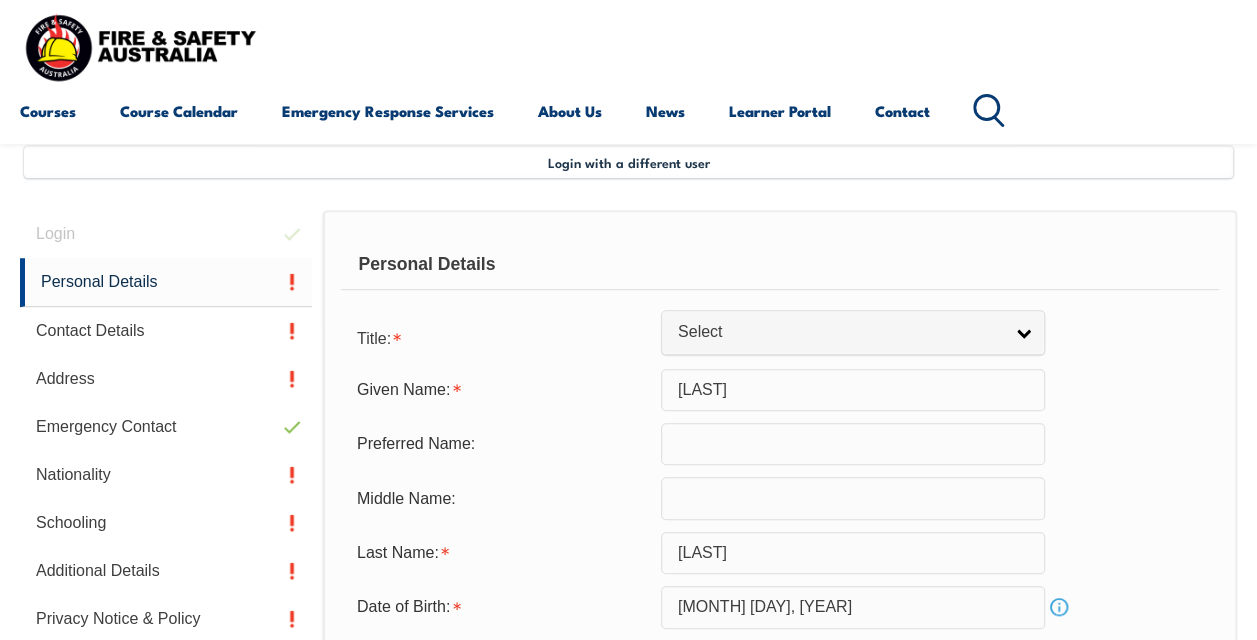 scroll, scrollTop: 485, scrollLeft: 0, axis: vertical 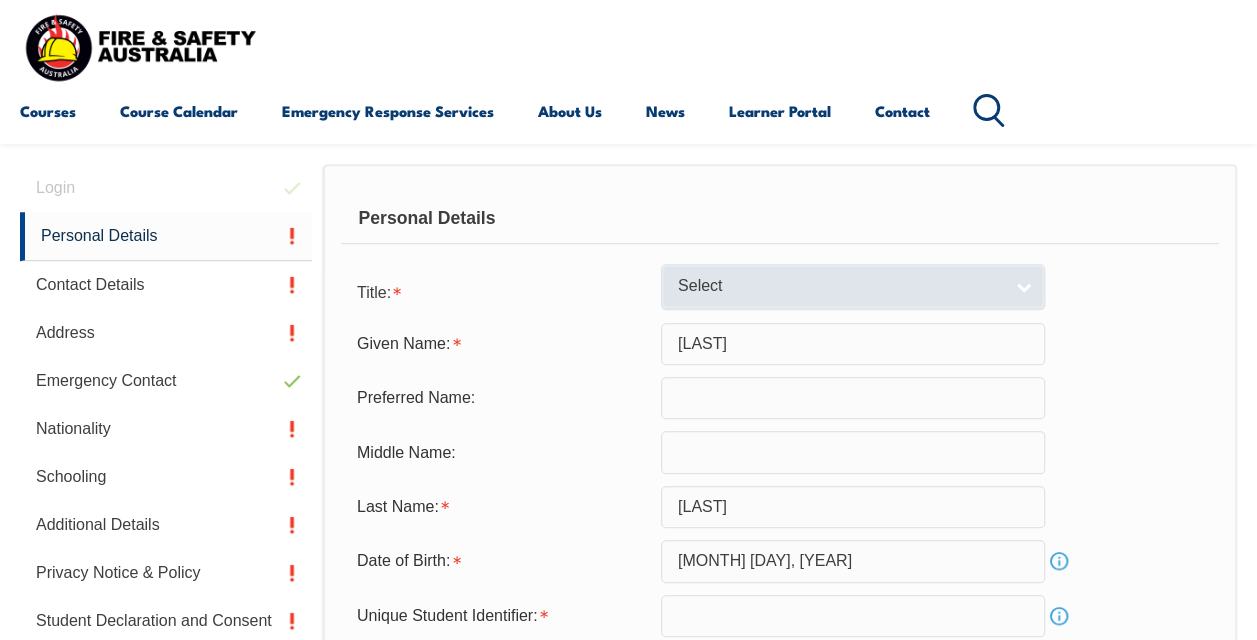 click on "Select" at bounding box center [840, 286] 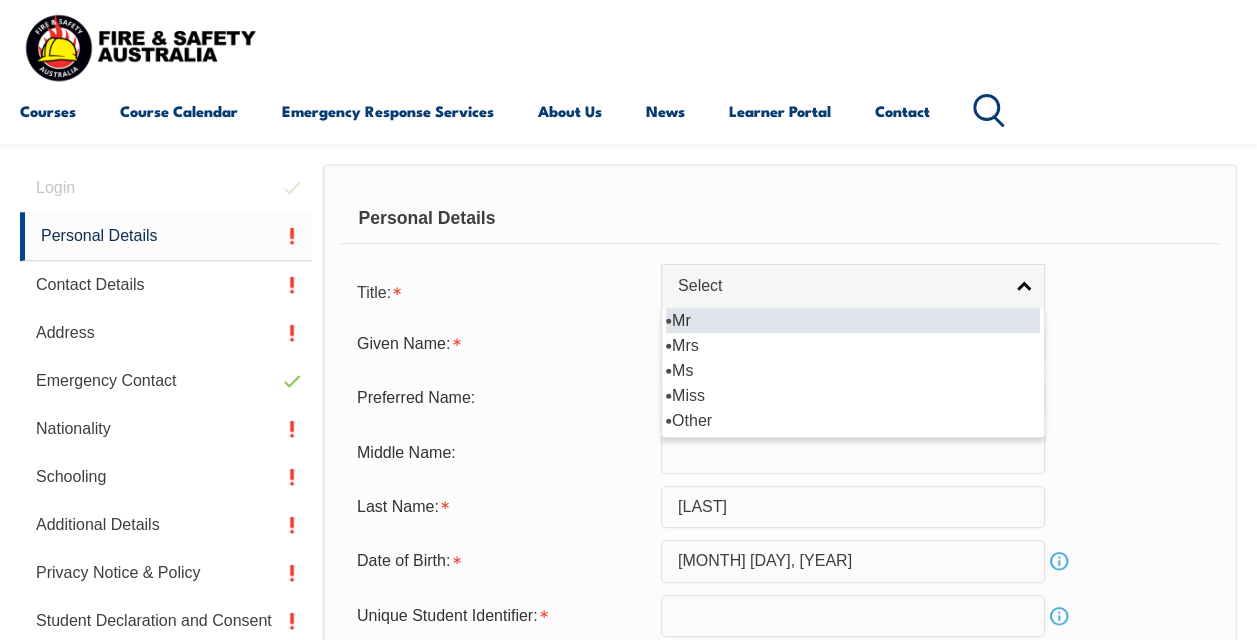 click on "Mr" at bounding box center (853, 320) 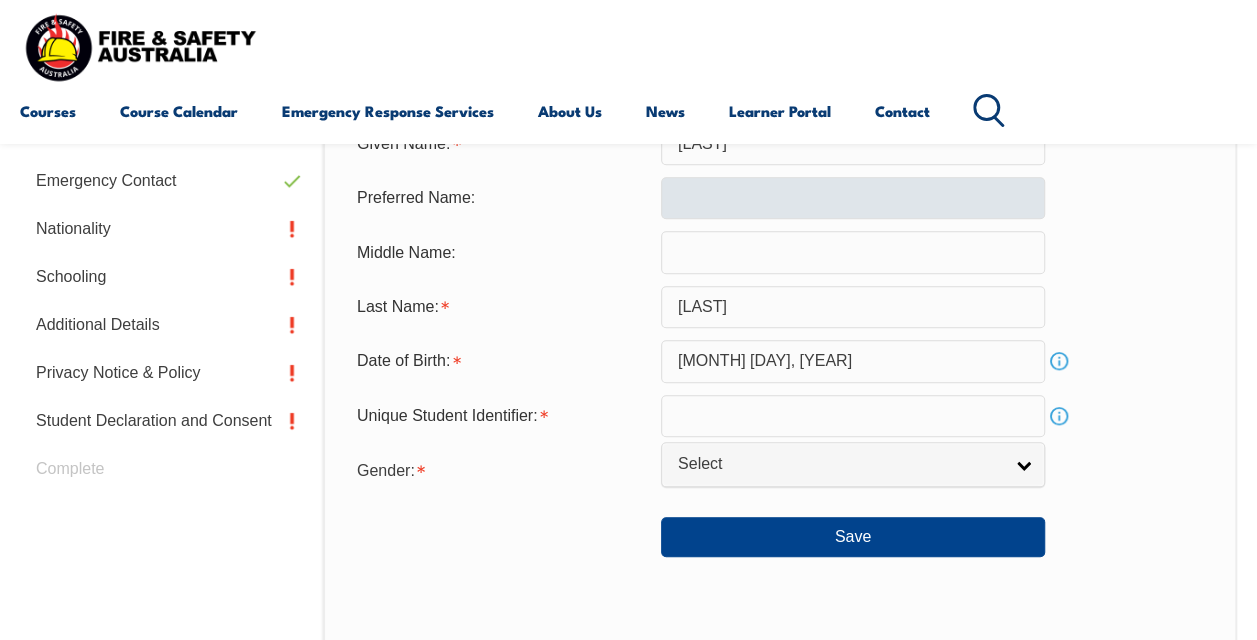 scroll, scrollTop: 885, scrollLeft: 0, axis: vertical 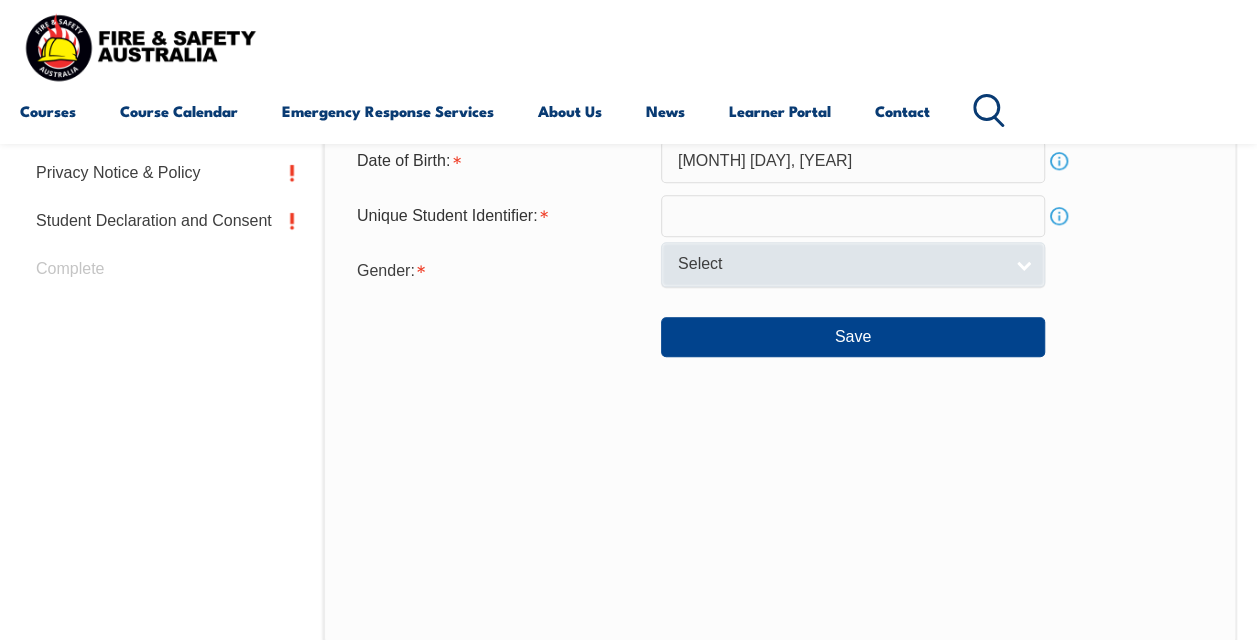 click on "Select" at bounding box center (840, 264) 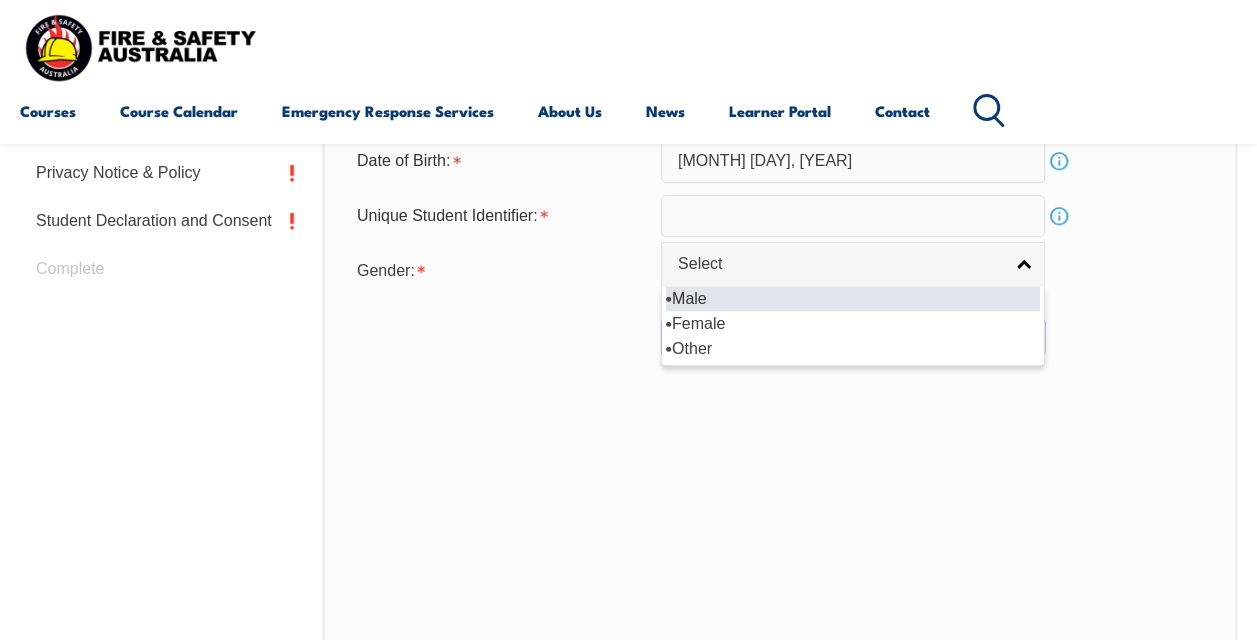 click on "Male" at bounding box center [853, 298] 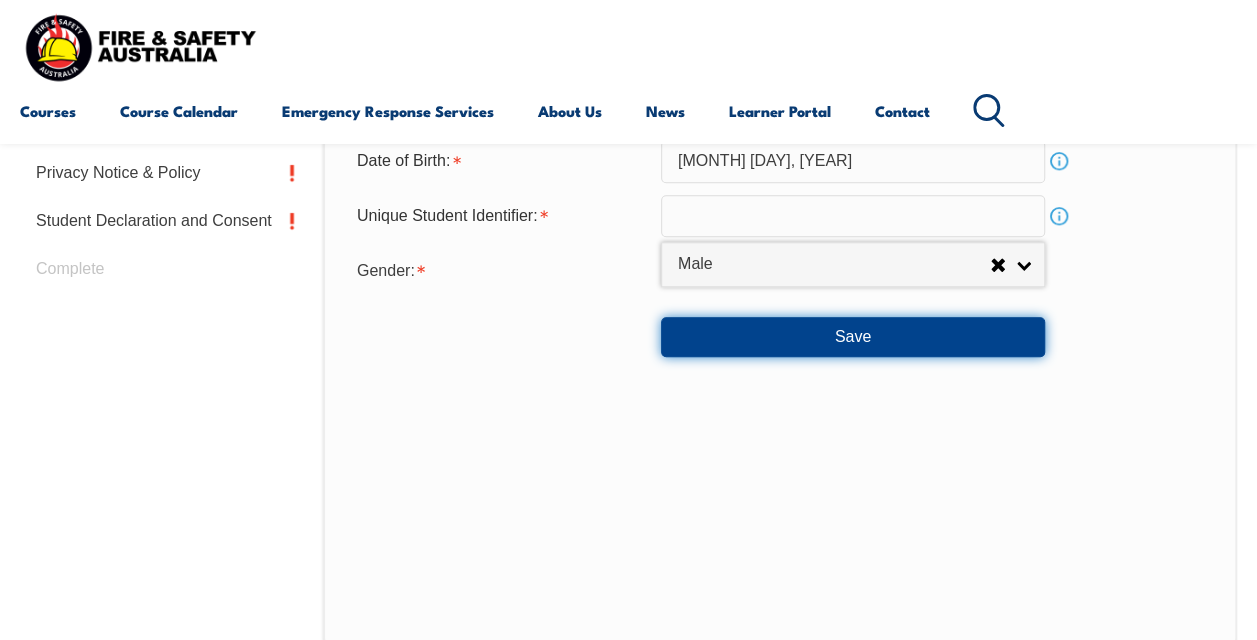 click on "Save" at bounding box center [853, 337] 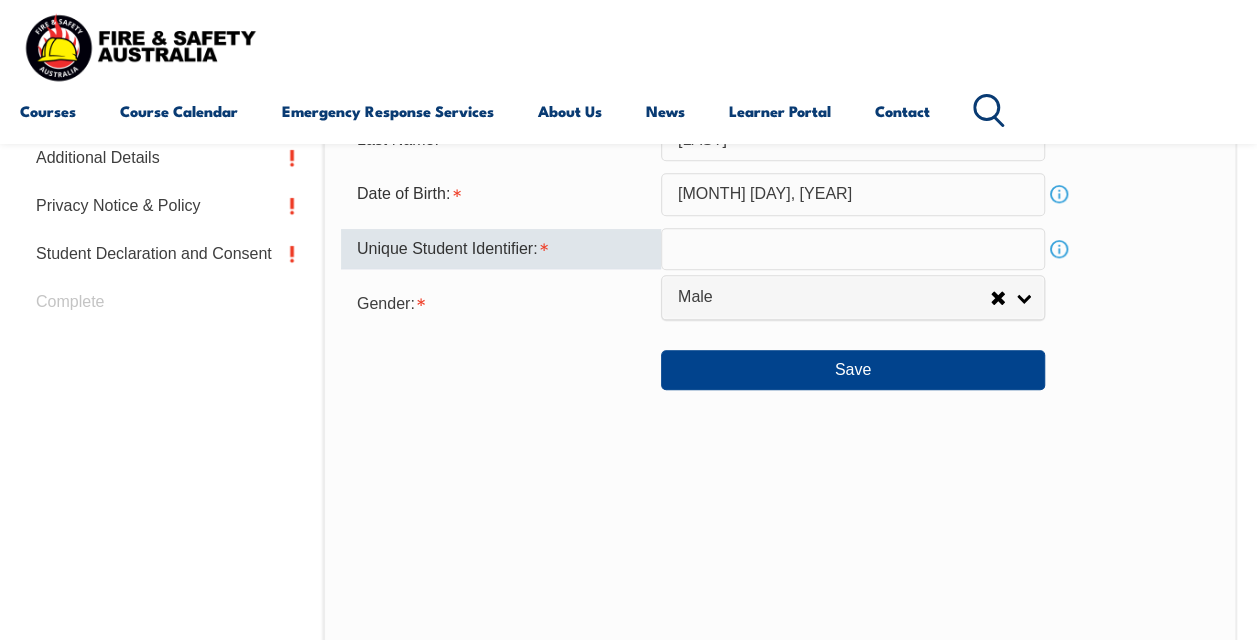 scroll, scrollTop: 779, scrollLeft: 0, axis: vertical 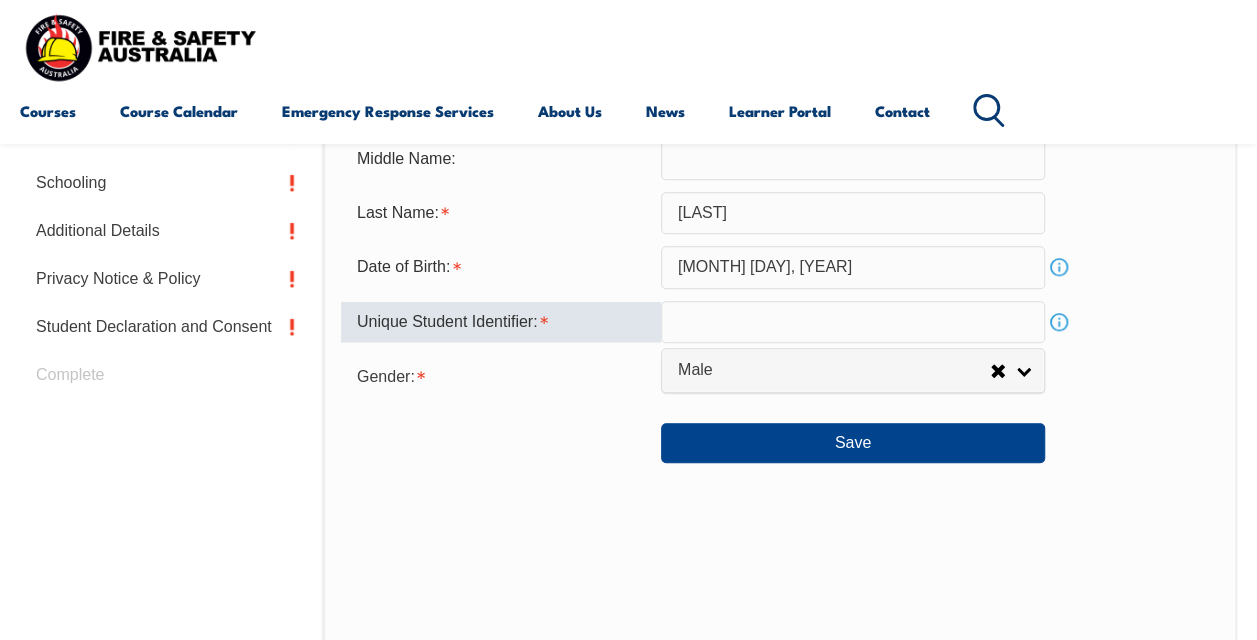 click at bounding box center (853, 322) 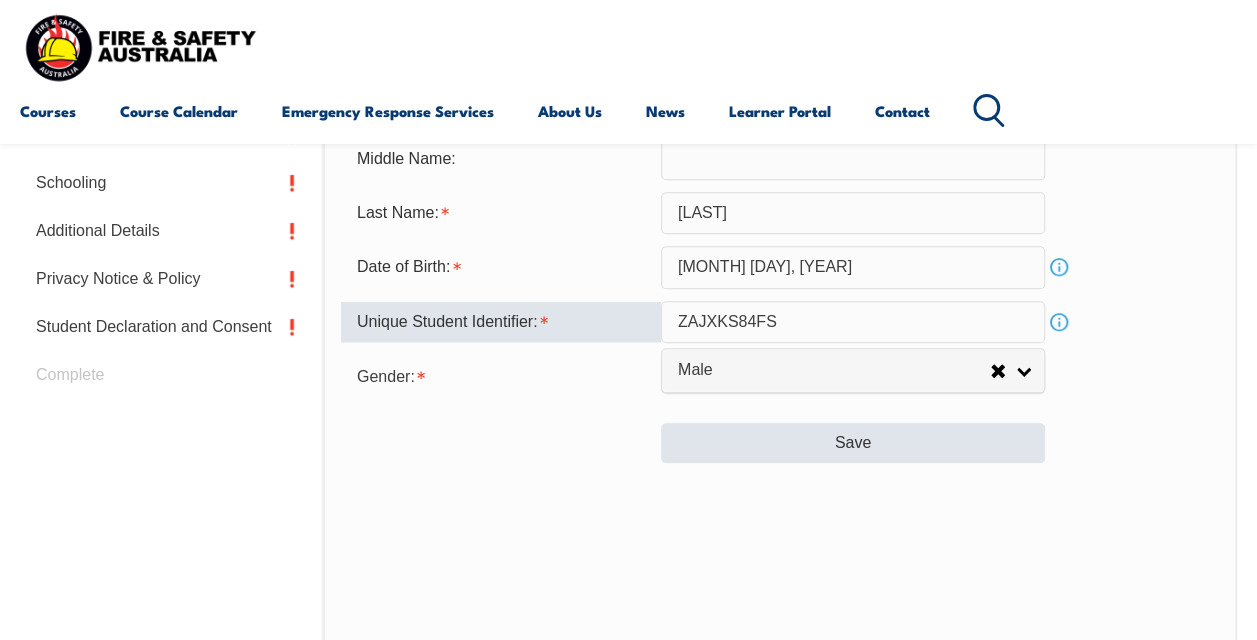 type on "ZAJXKS84FS" 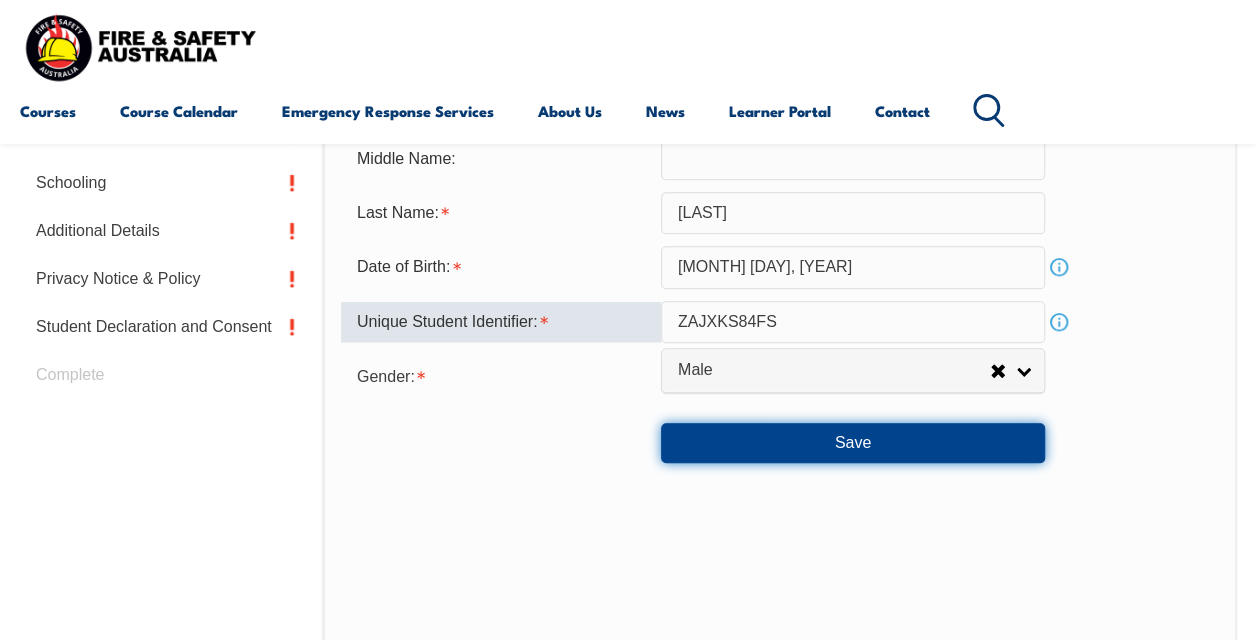 click on "Save" at bounding box center [853, 443] 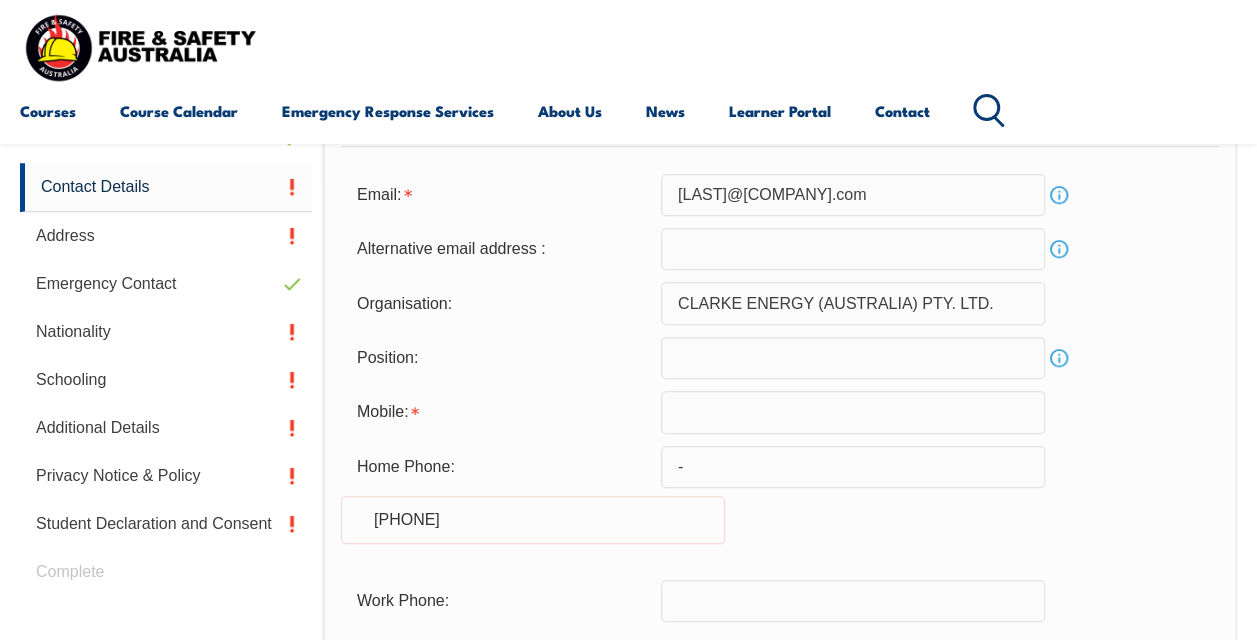 scroll, scrollTop: 585, scrollLeft: 0, axis: vertical 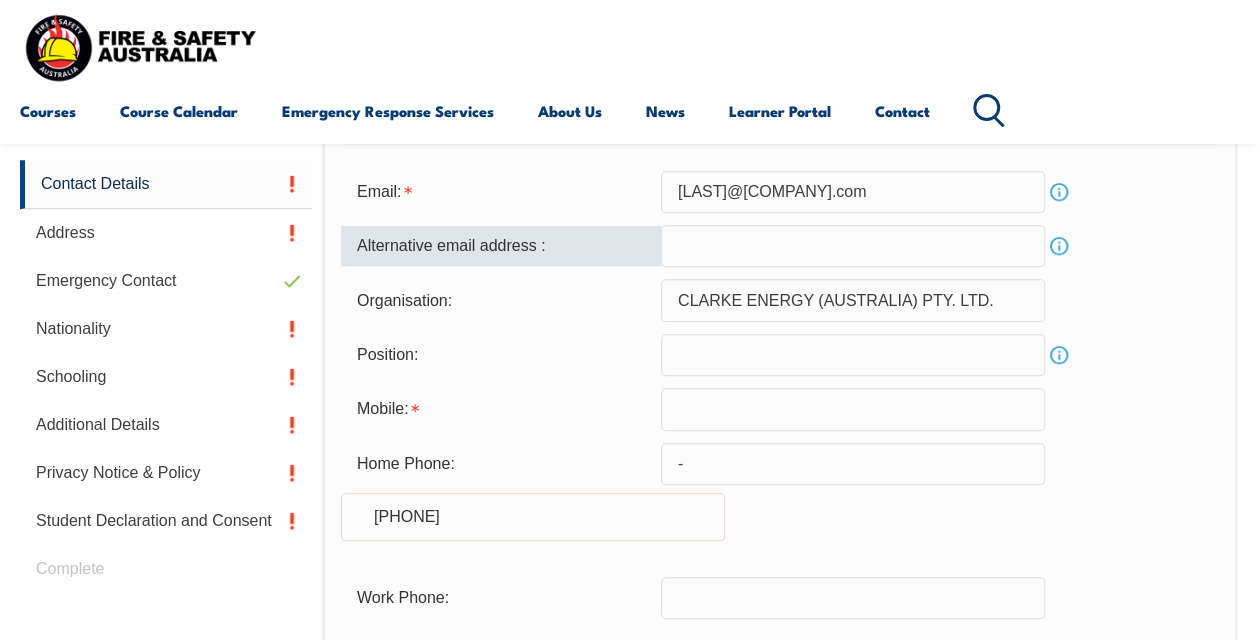 click at bounding box center (853, 246) 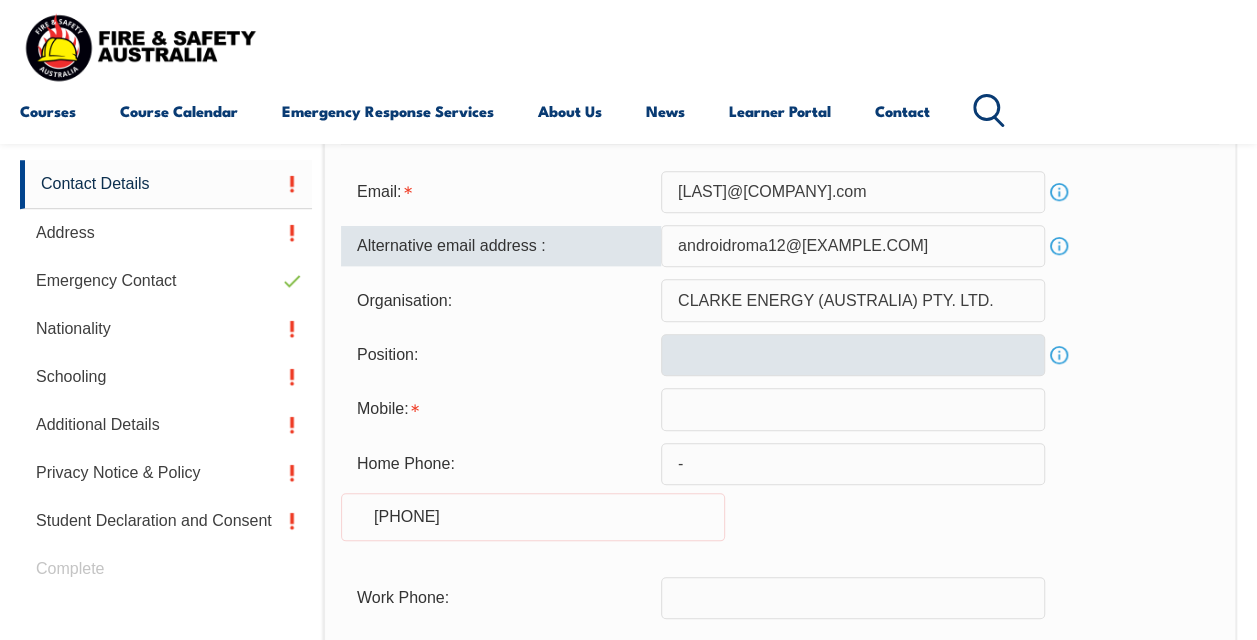 type on "androidroma12@gmail.com" 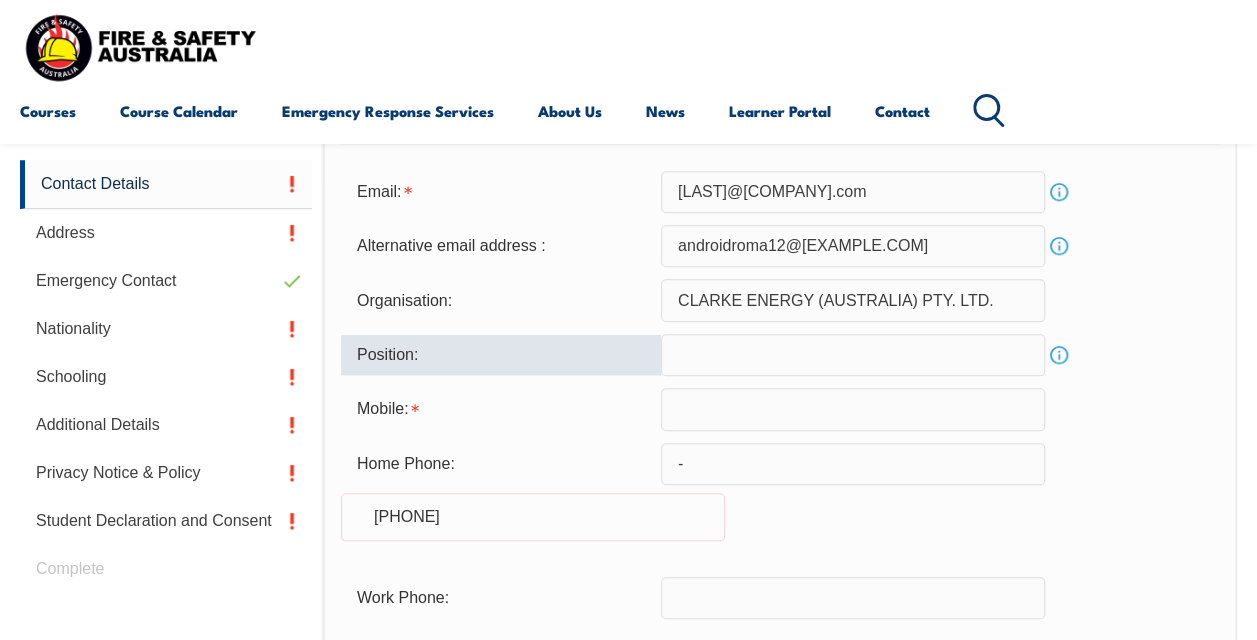 click at bounding box center [853, 355] 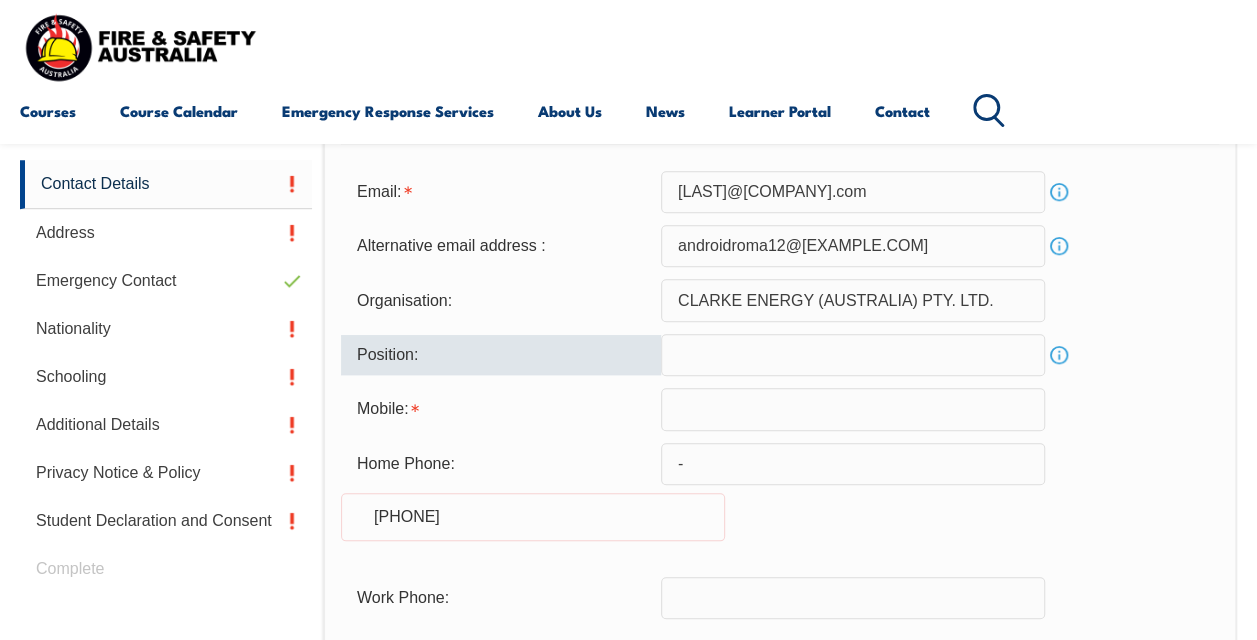 paste on "Service Technician – Mechanical" 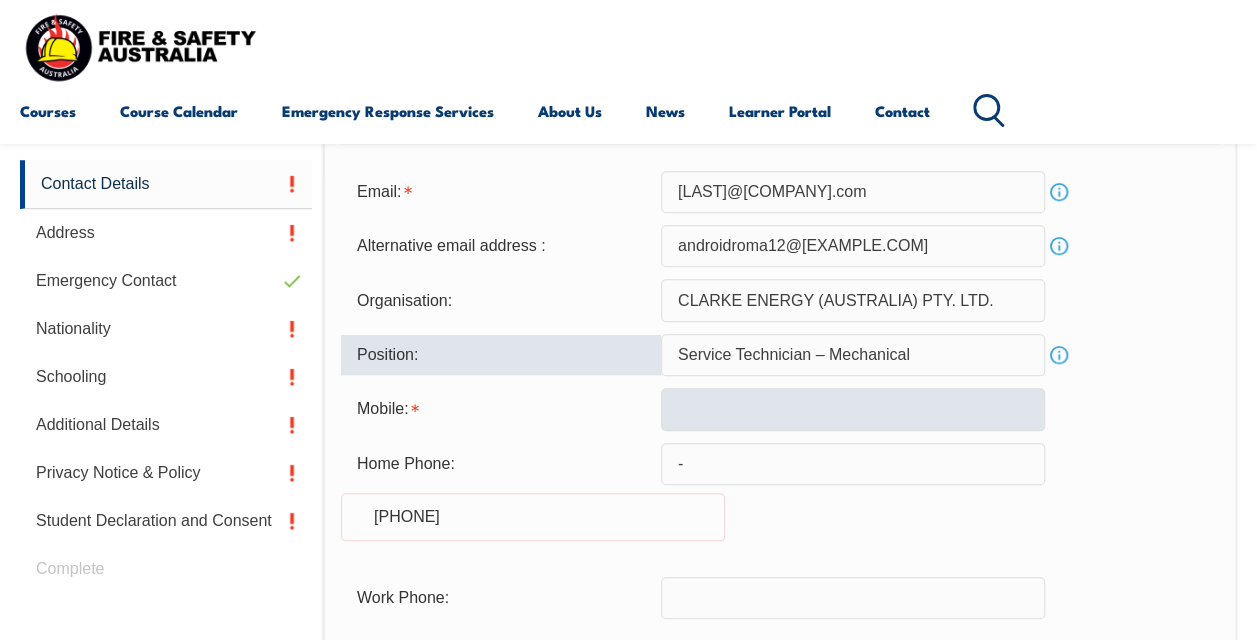 type on "Service Technician – Mechanical" 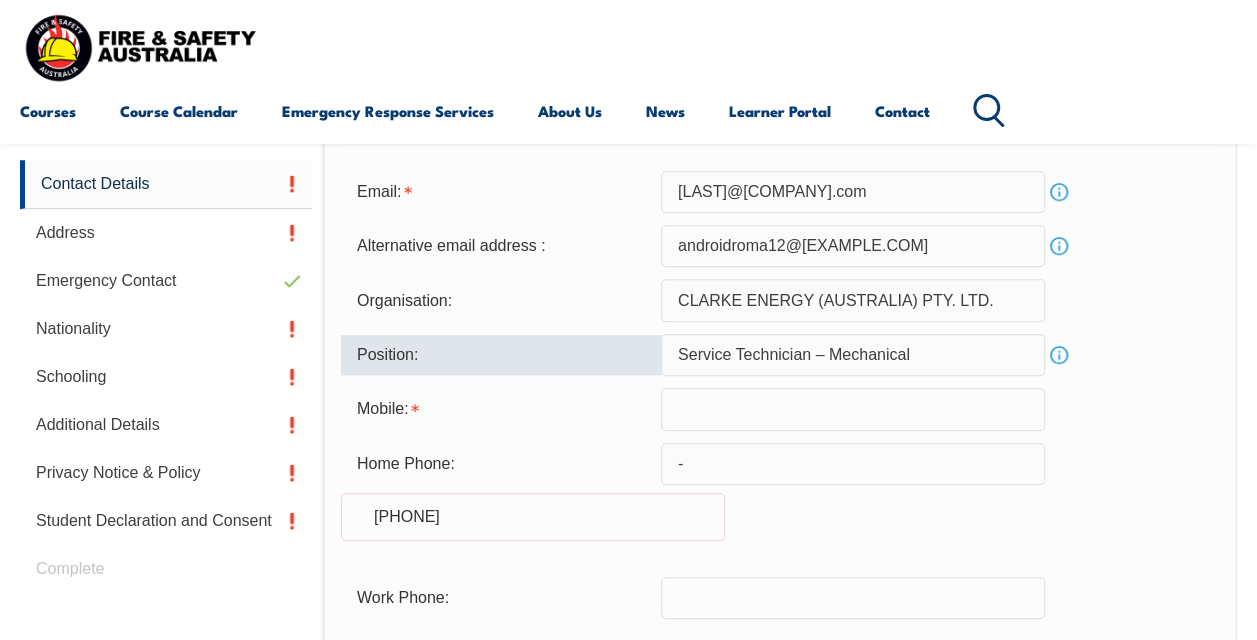 click at bounding box center [853, 409] 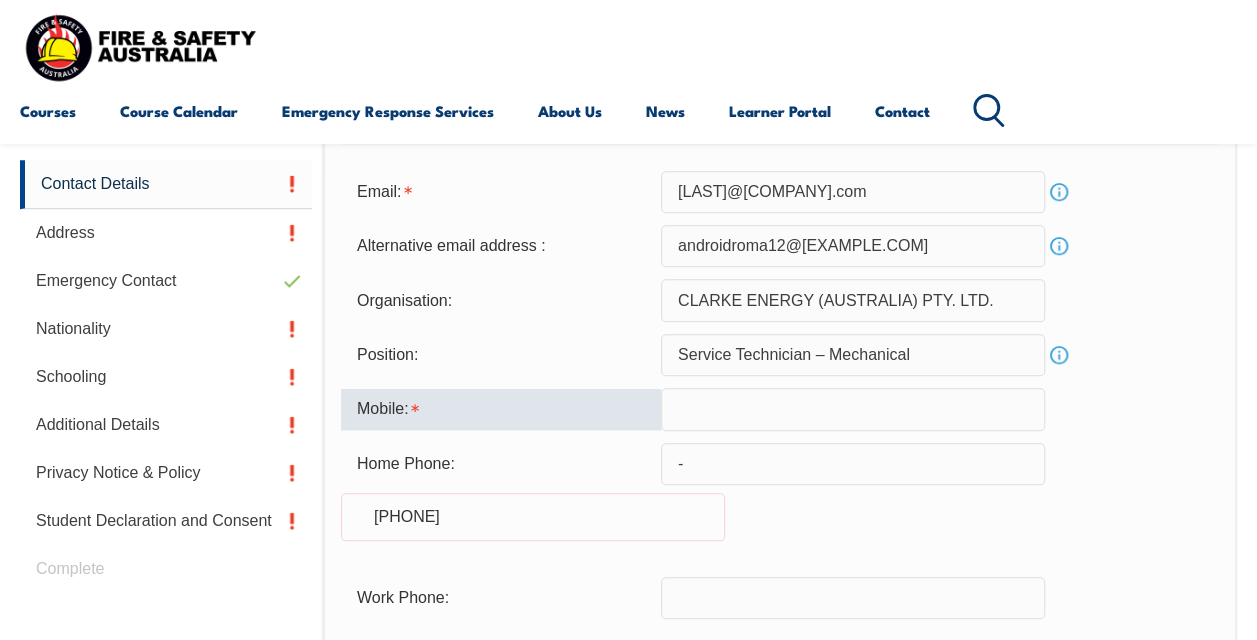 type on "0427397017" 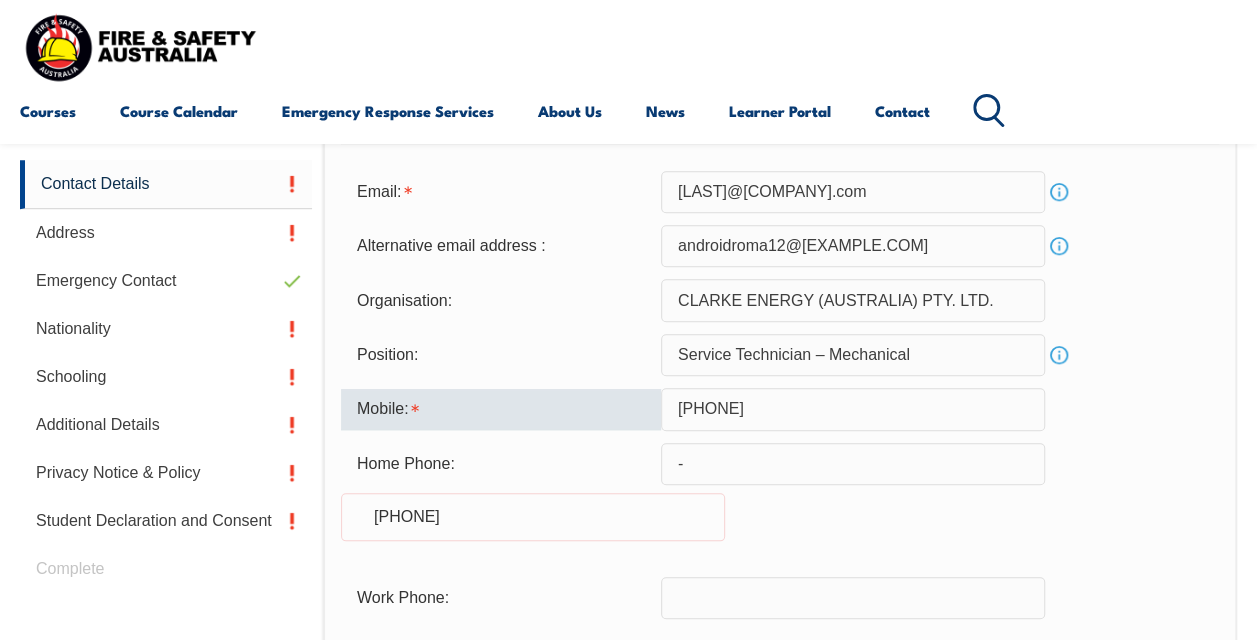 click on "-" at bounding box center (853, 464) 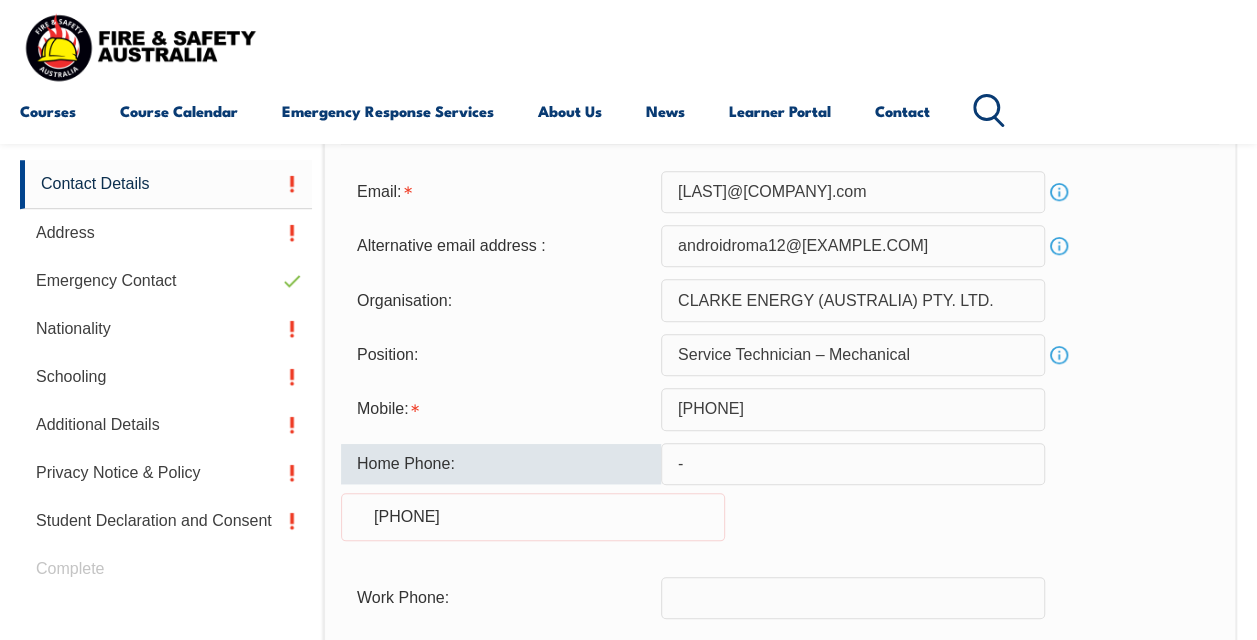 click on "-" at bounding box center [853, 464] 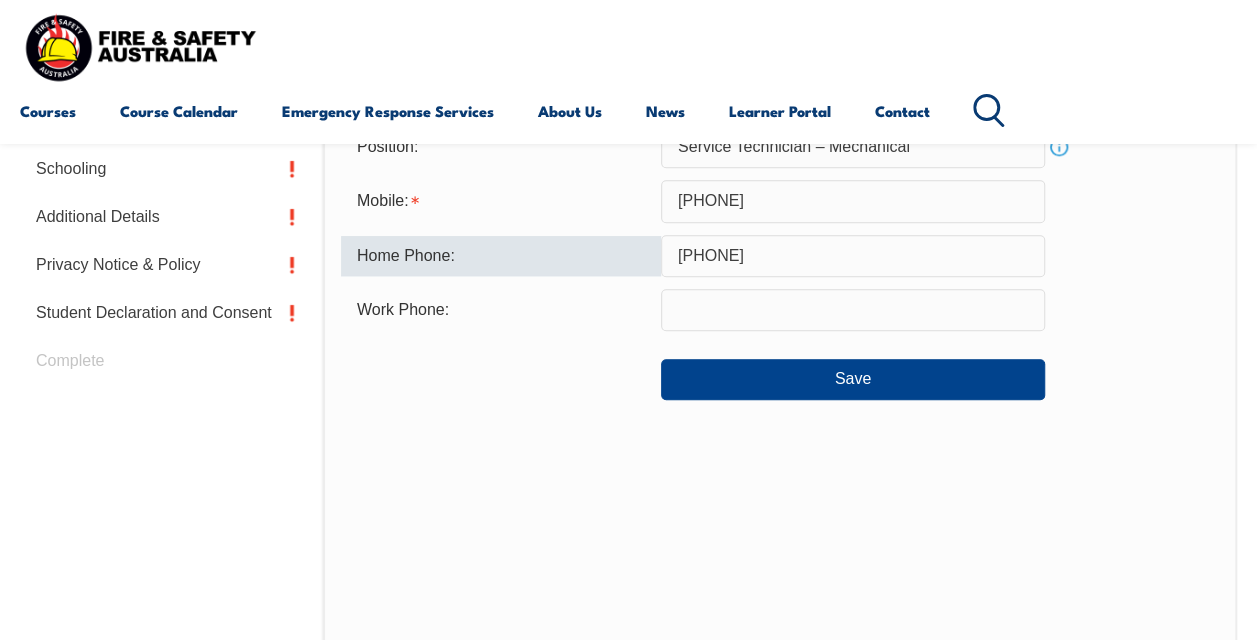 scroll, scrollTop: 685, scrollLeft: 0, axis: vertical 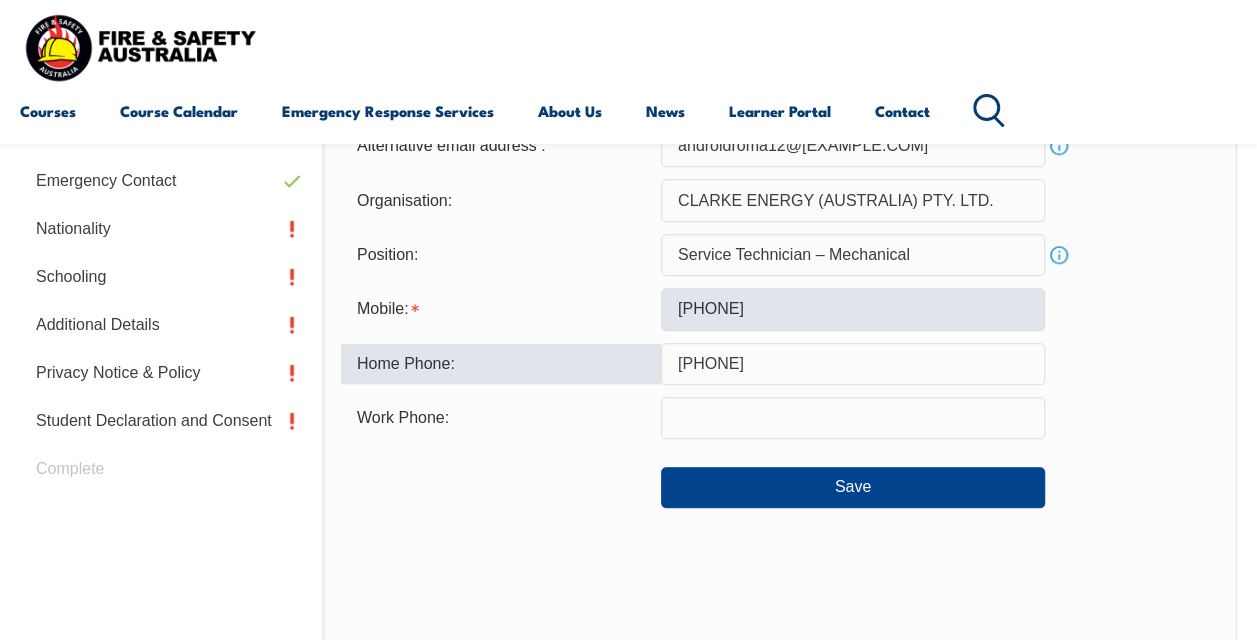 type on "0481262295" 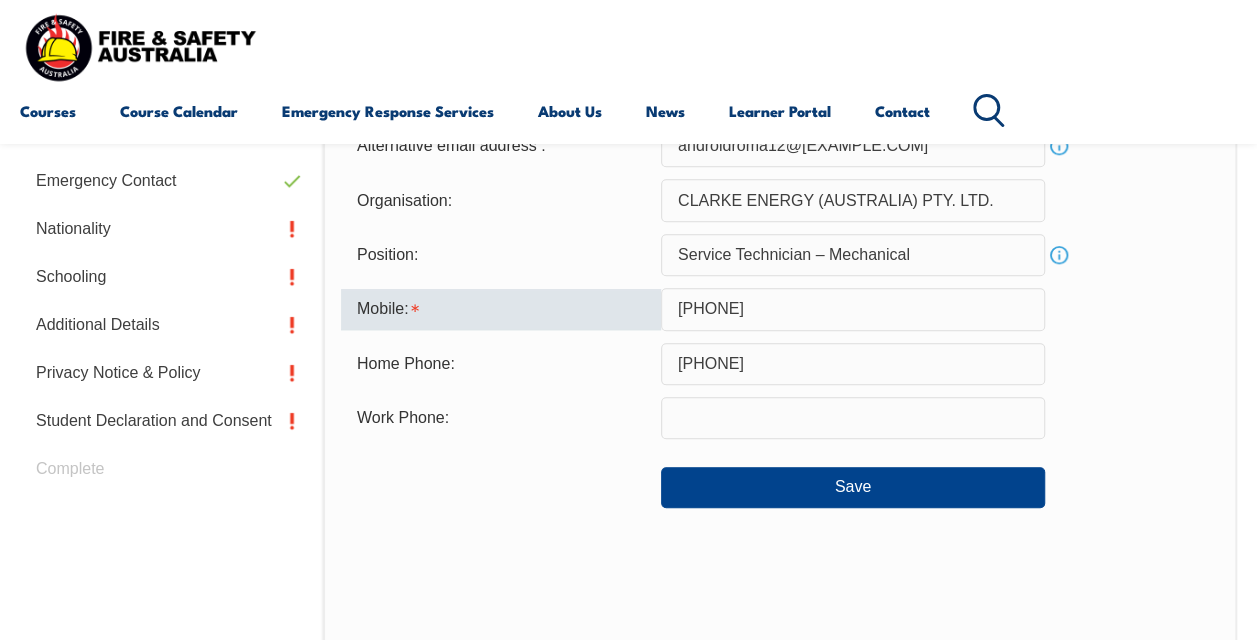 drag, startPoint x: 796, startPoint y: 316, endPoint x: 668, endPoint y: 311, distance: 128.09763 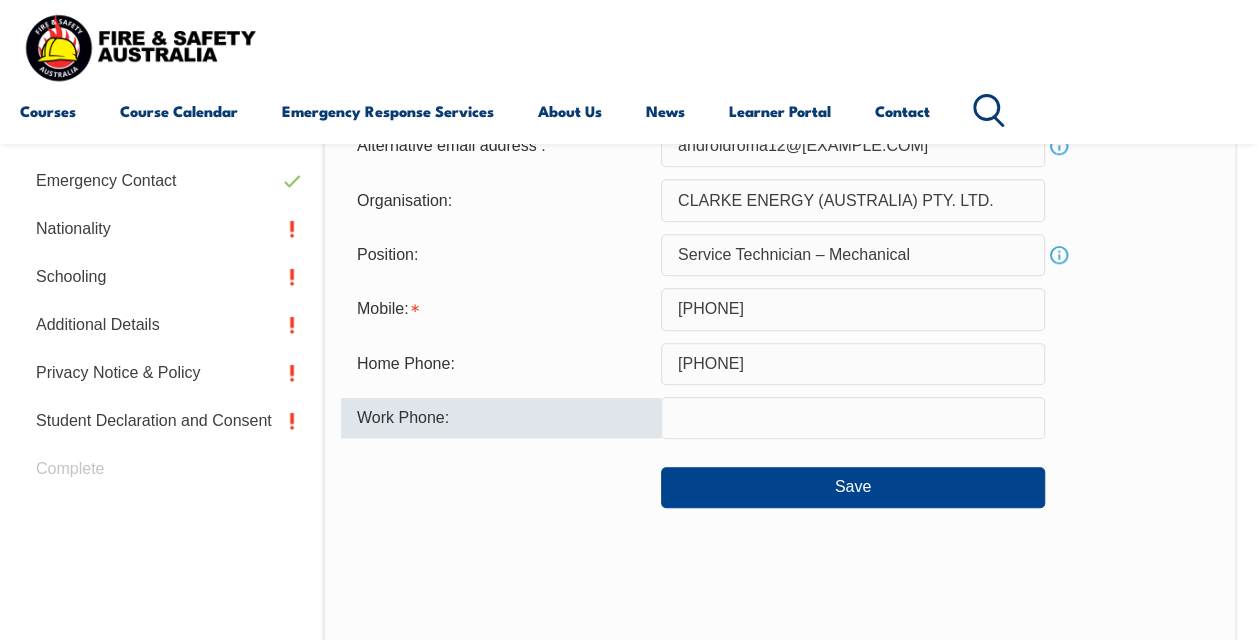 click at bounding box center (853, 418) 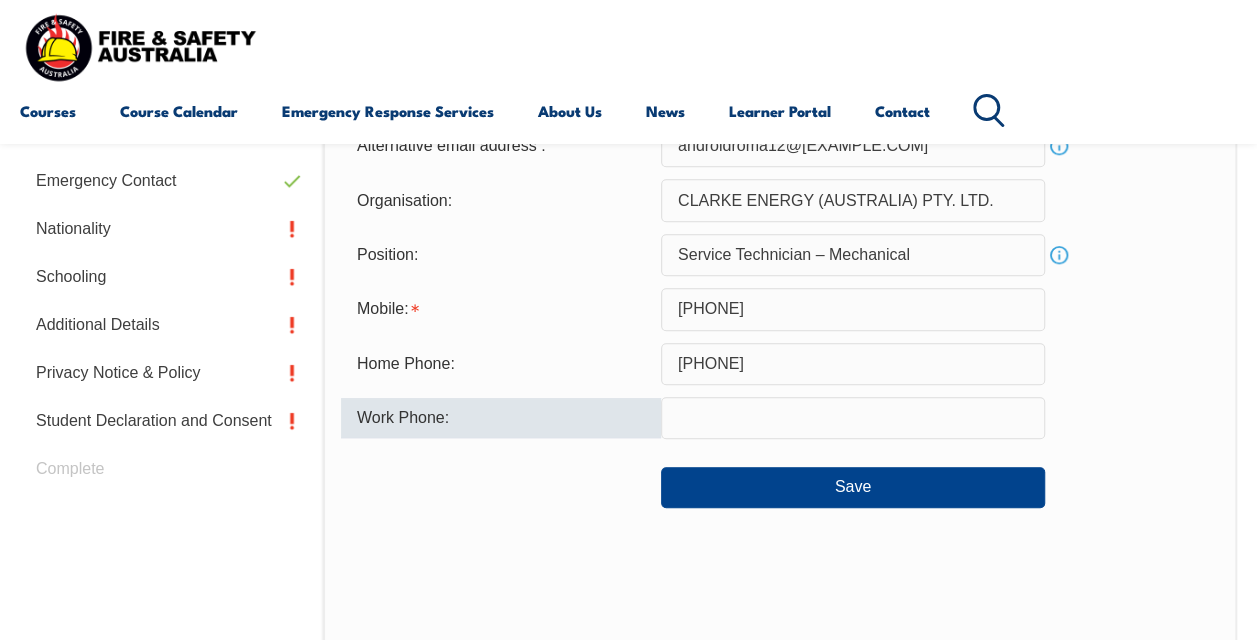paste on "0427397017" 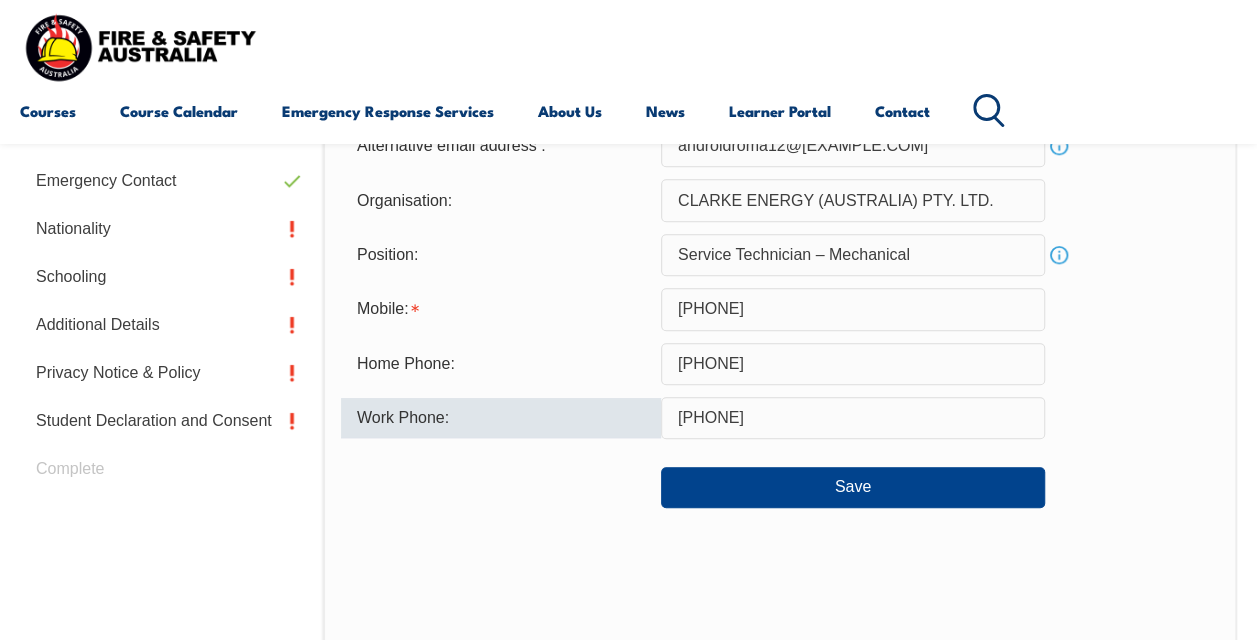 type on "0427397017" 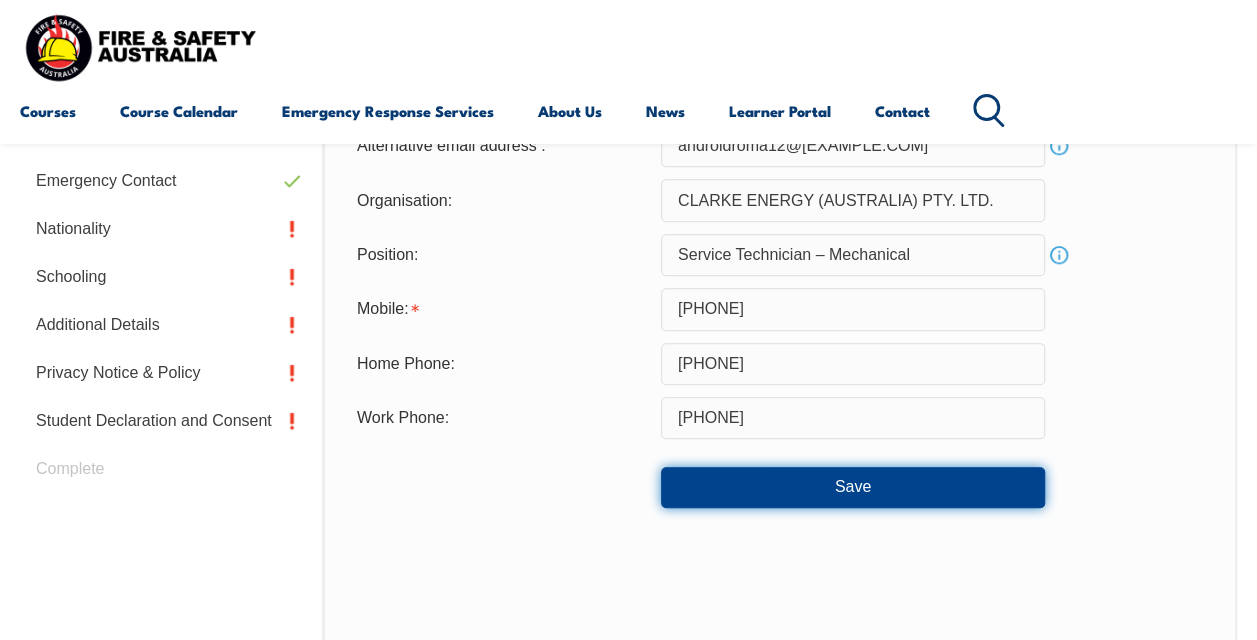 click on "Save" at bounding box center (853, 487) 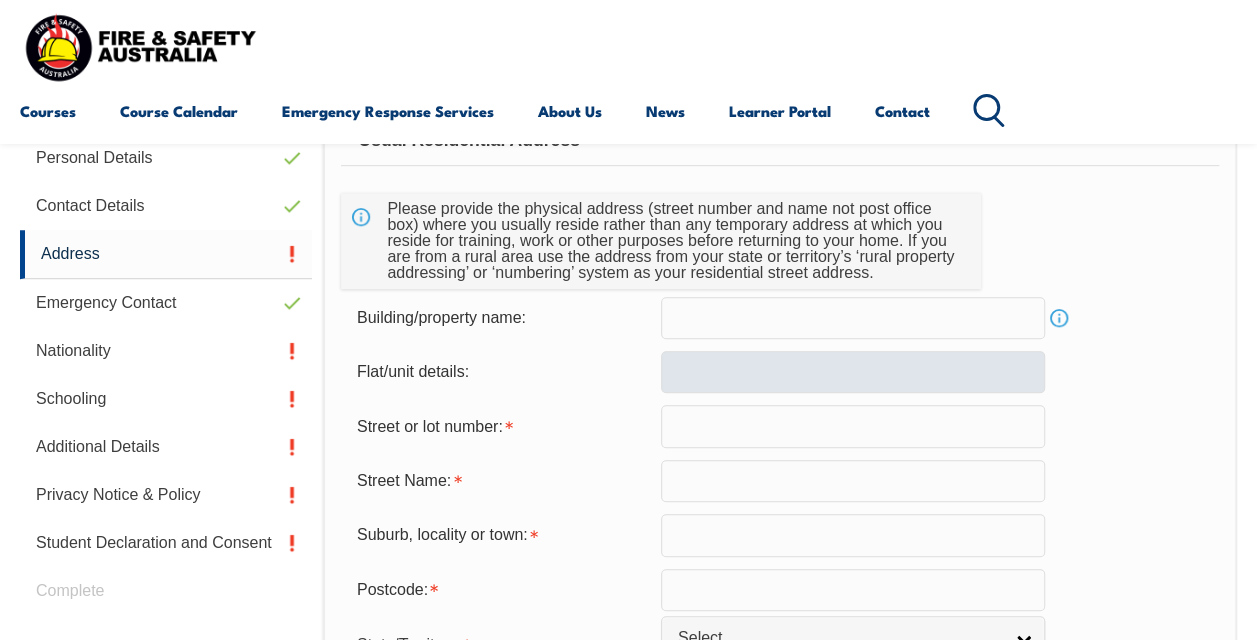 scroll, scrollTop: 684, scrollLeft: 0, axis: vertical 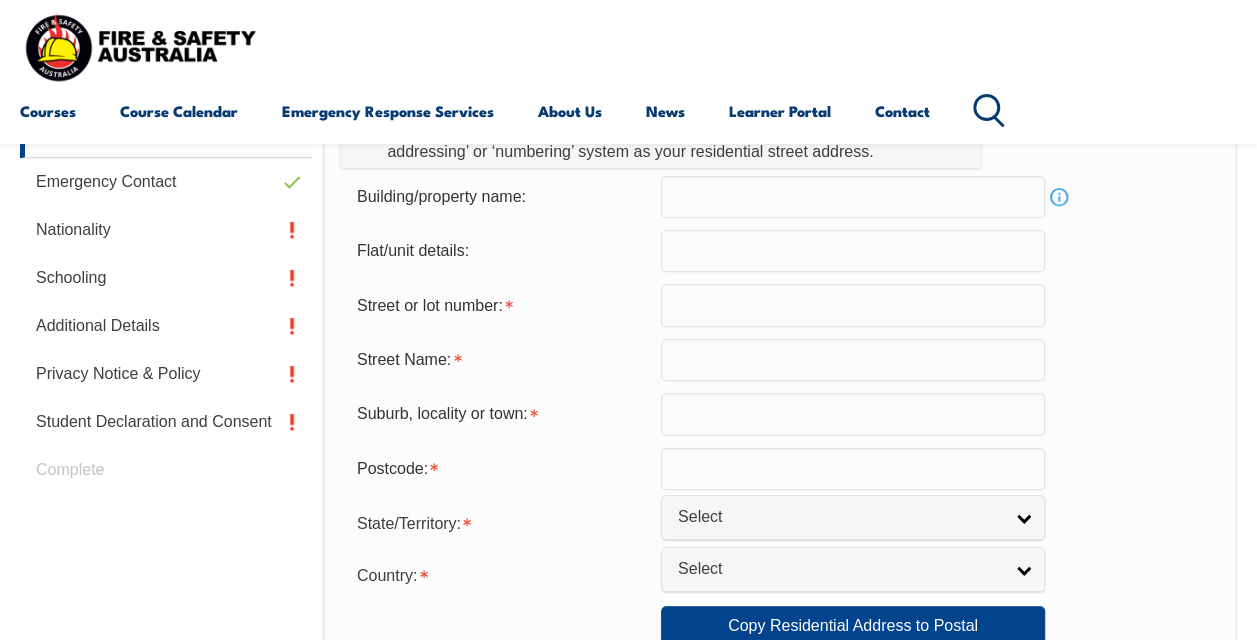 click at bounding box center [853, 305] 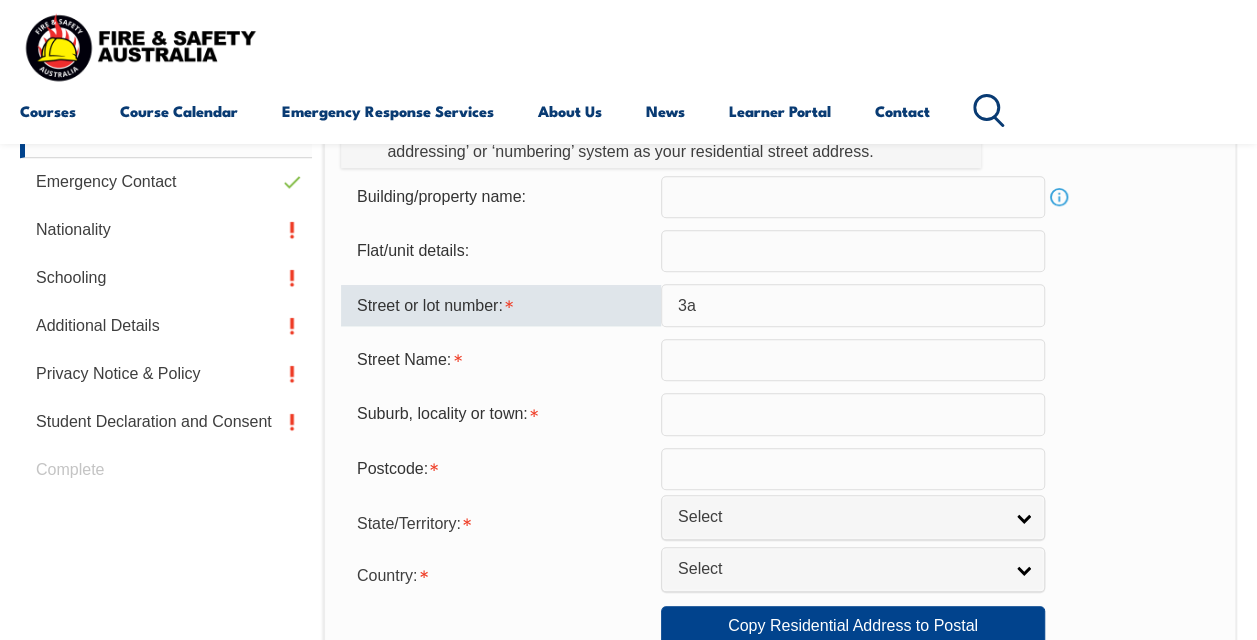 type on "3a" 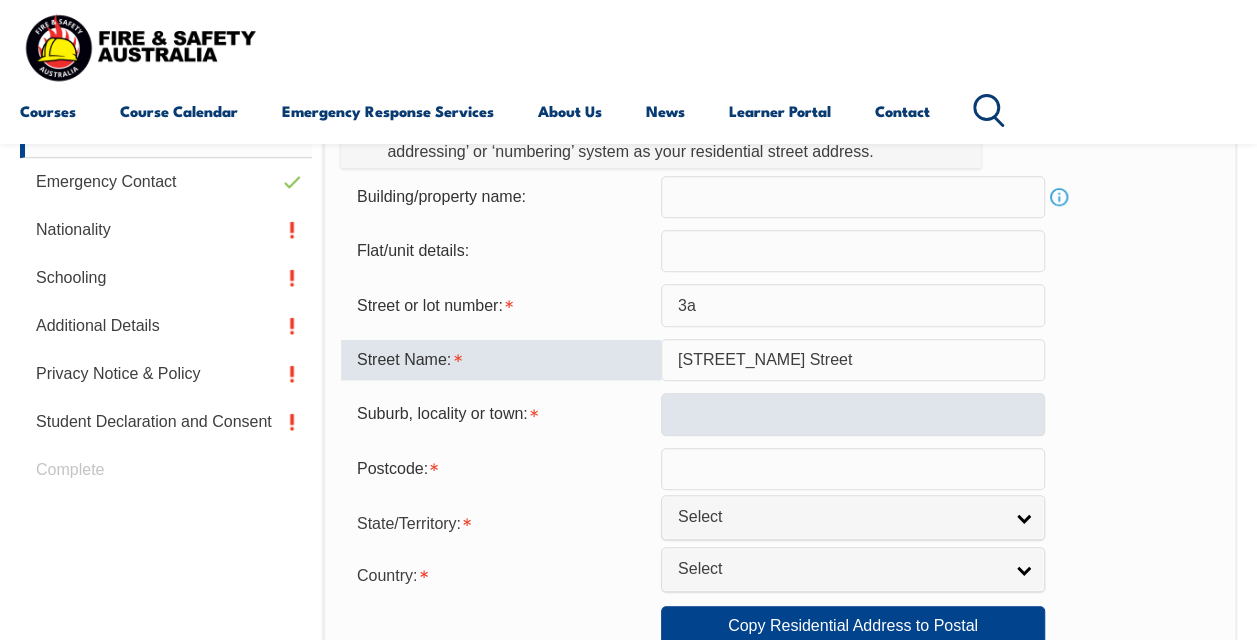 type on "Mint Street" 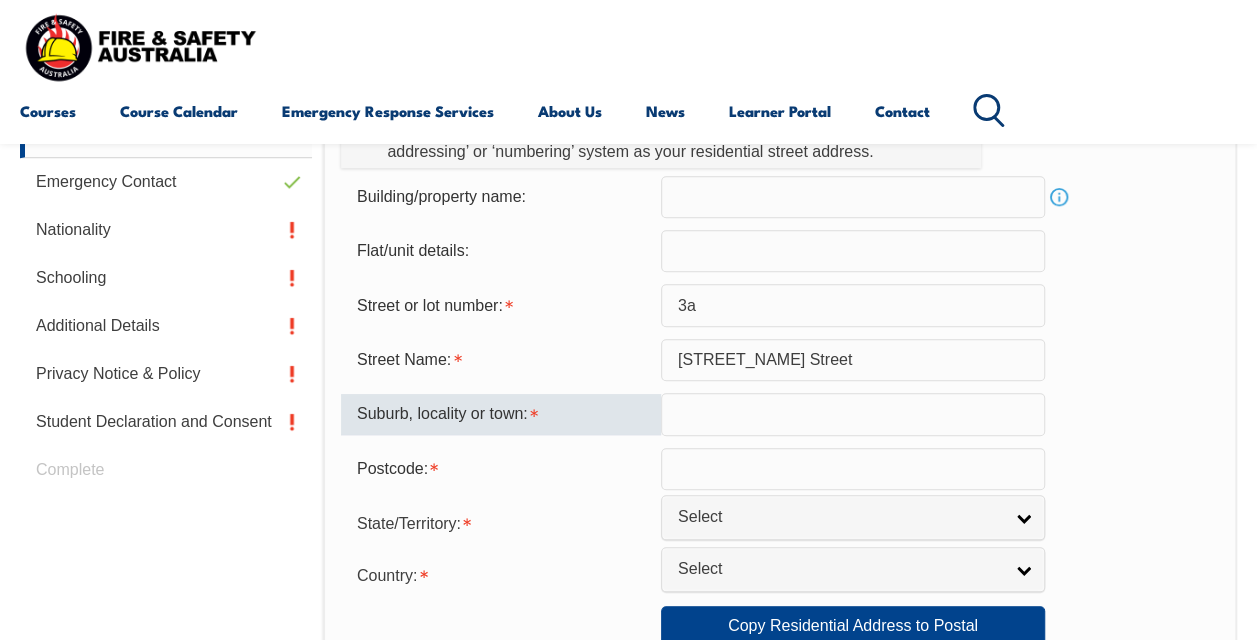 click at bounding box center [853, 414] 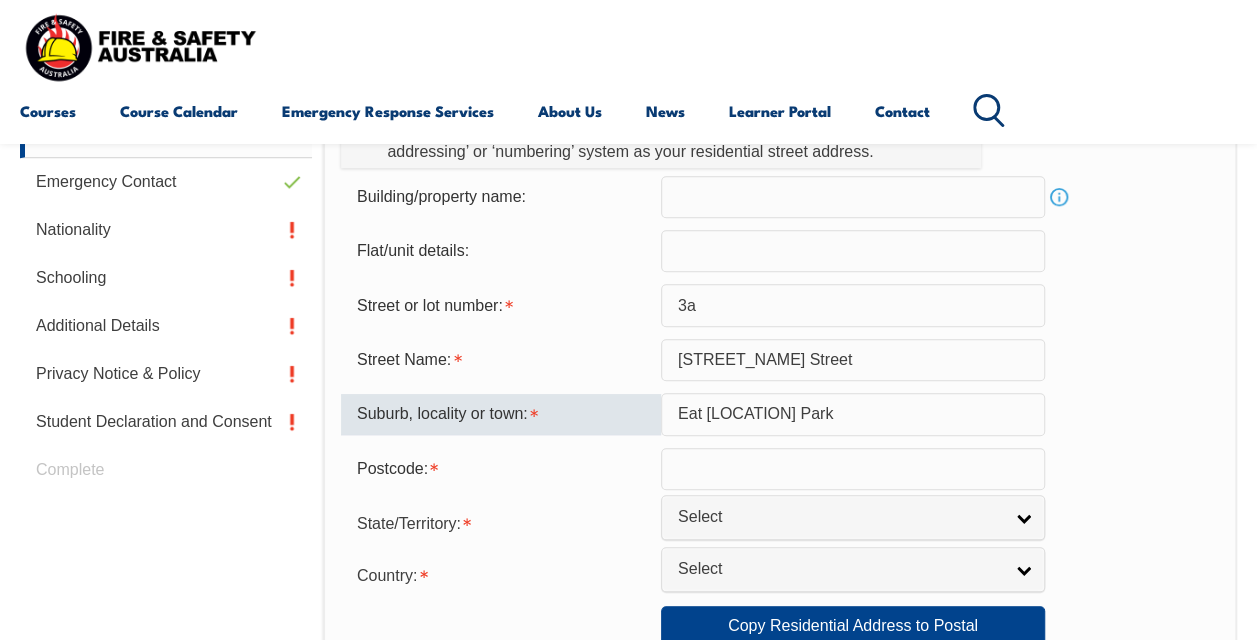 click on "Eat victoria Park" at bounding box center (853, 414) 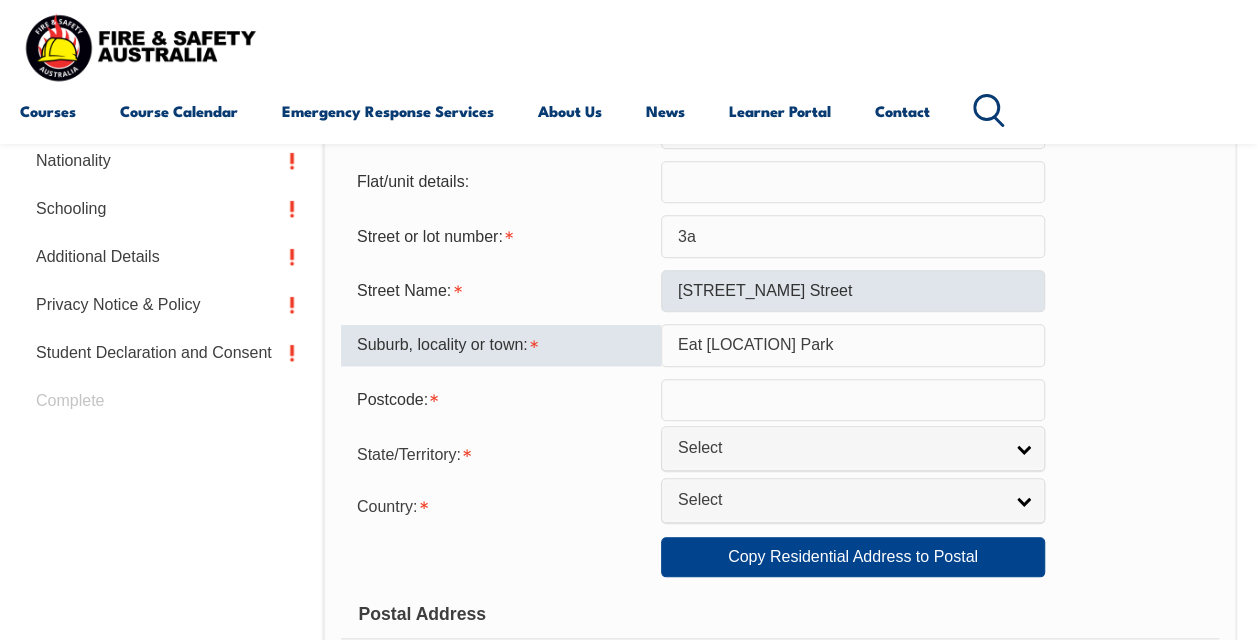 scroll, scrollTop: 784, scrollLeft: 0, axis: vertical 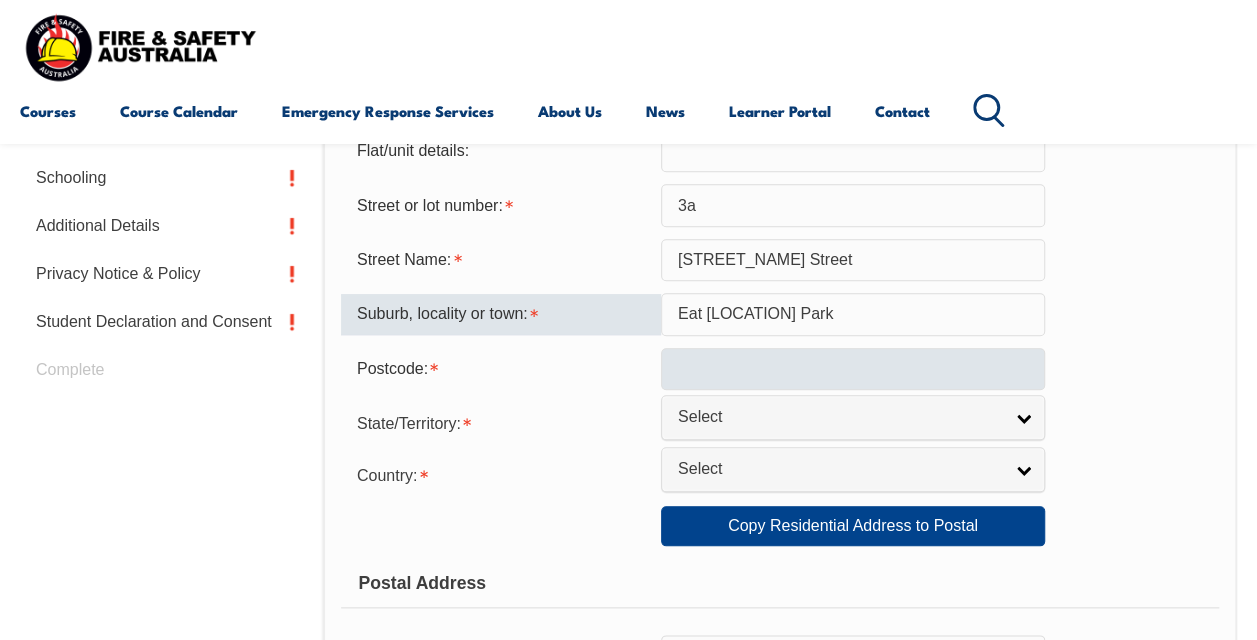 type on "Eat Victoria Park" 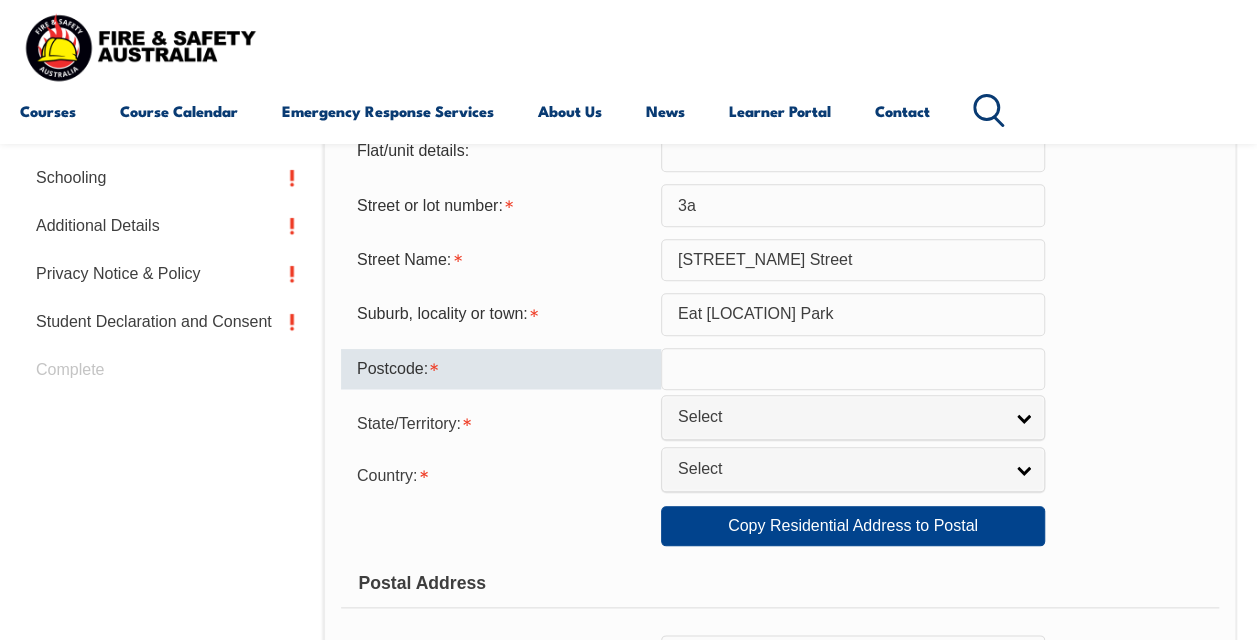 click at bounding box center [853, 369] 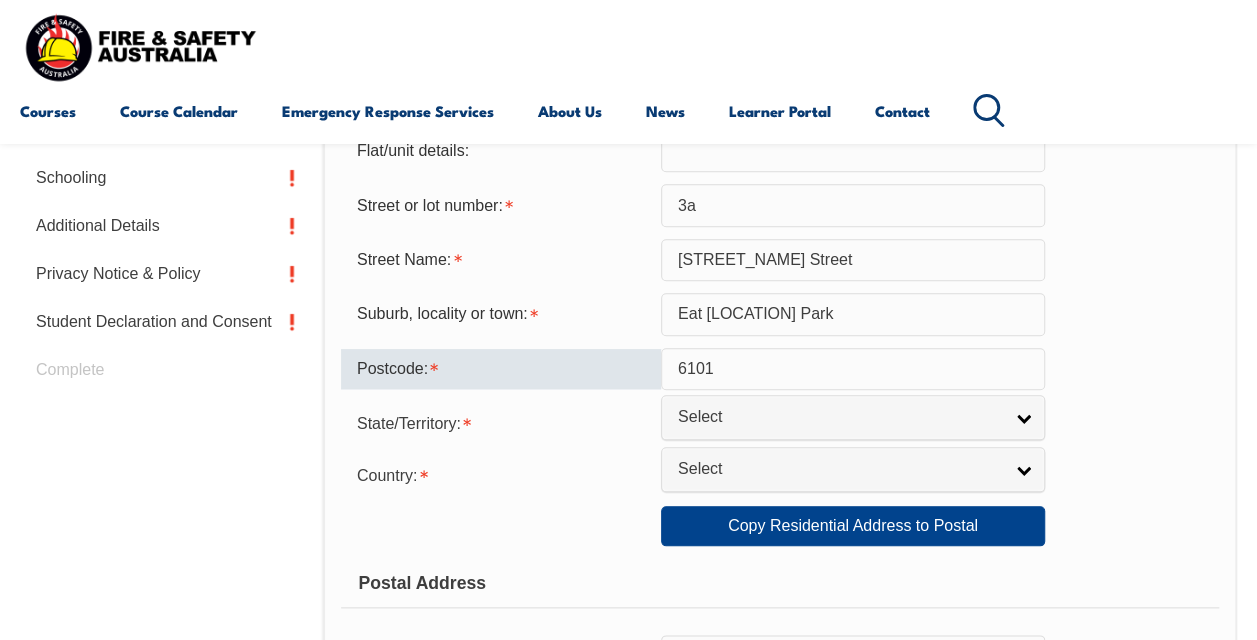 scroll, scrollTop: 984, scrollLeft: 0, axis: vertical 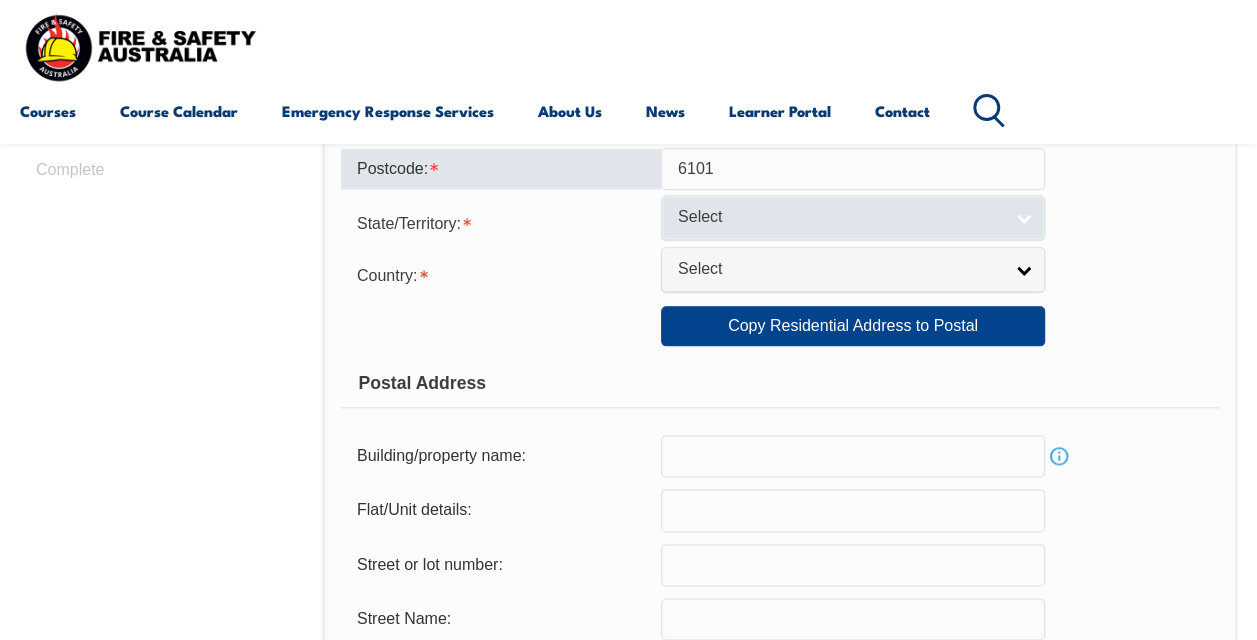 type on "6101" 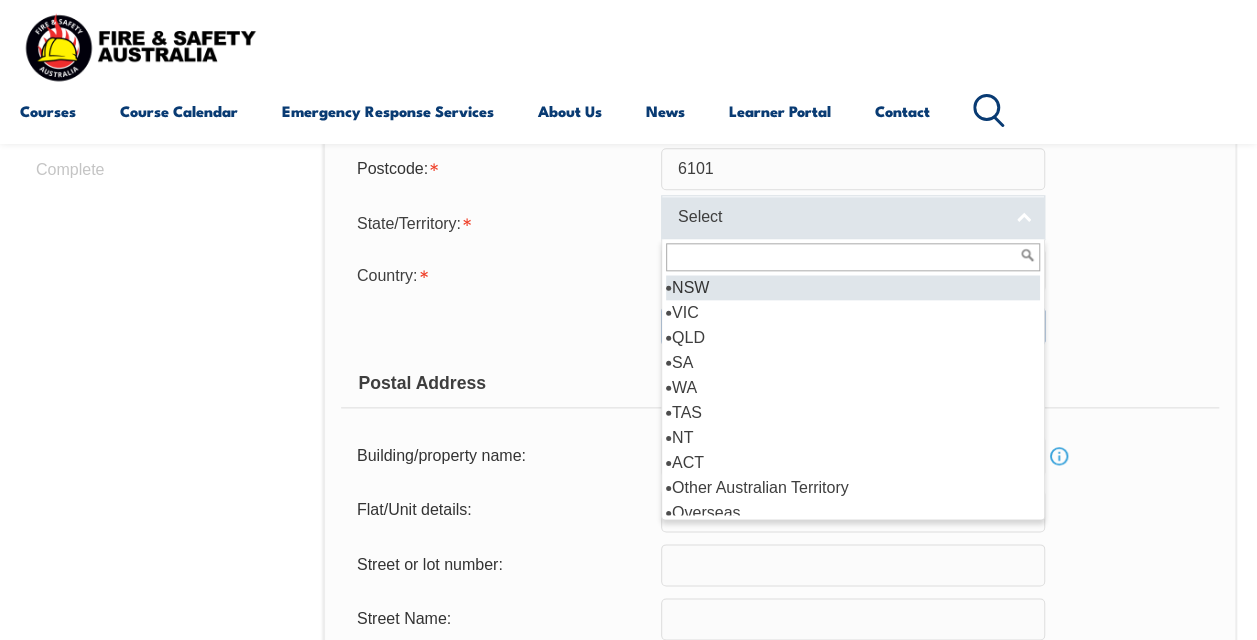 click on "Select" at bounding box center (840, 217) 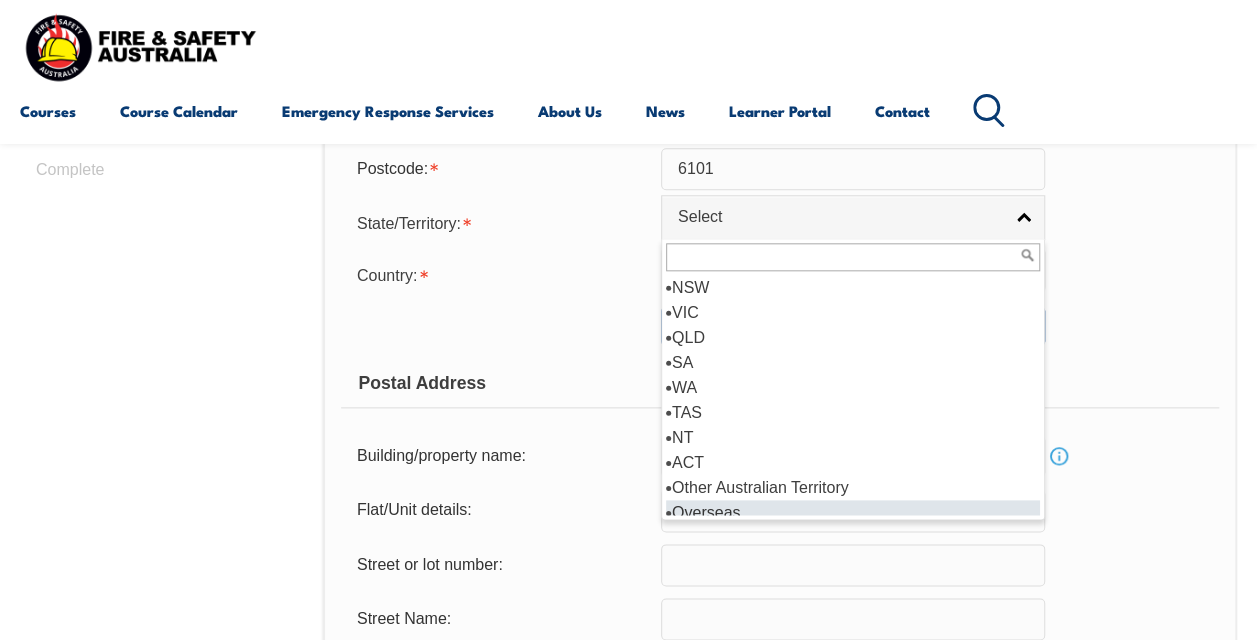 scroll, scrollTop: 10, scrollLeft: 0, axis: vertical 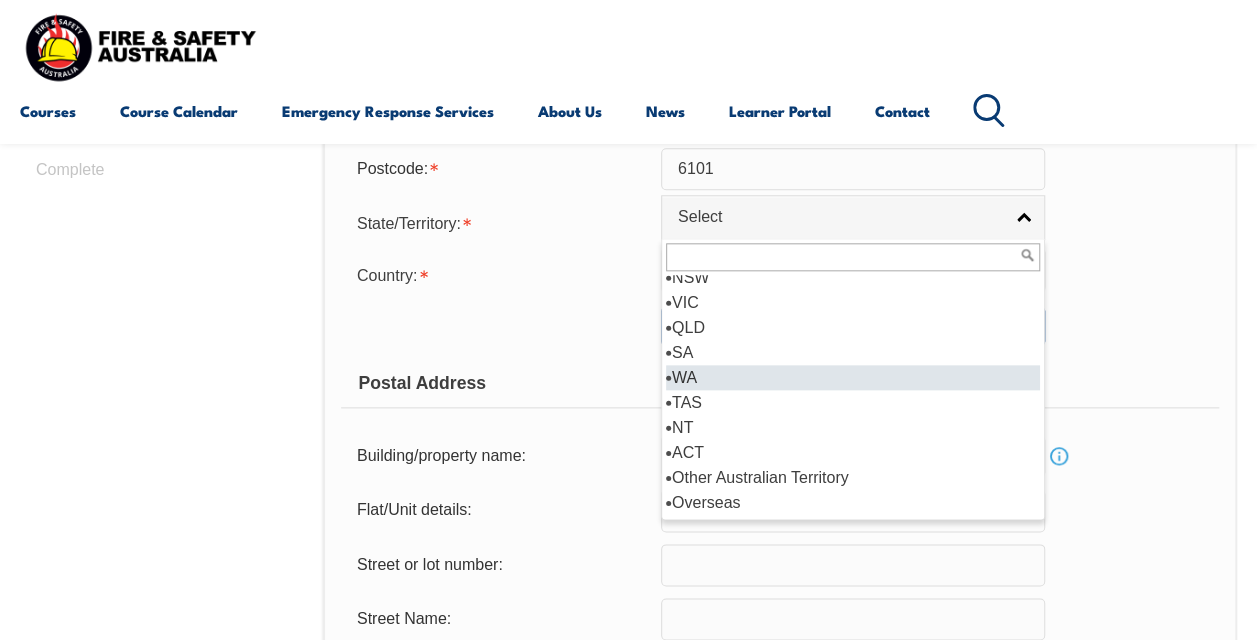 click on "WA" at bounding box center [853, 377] 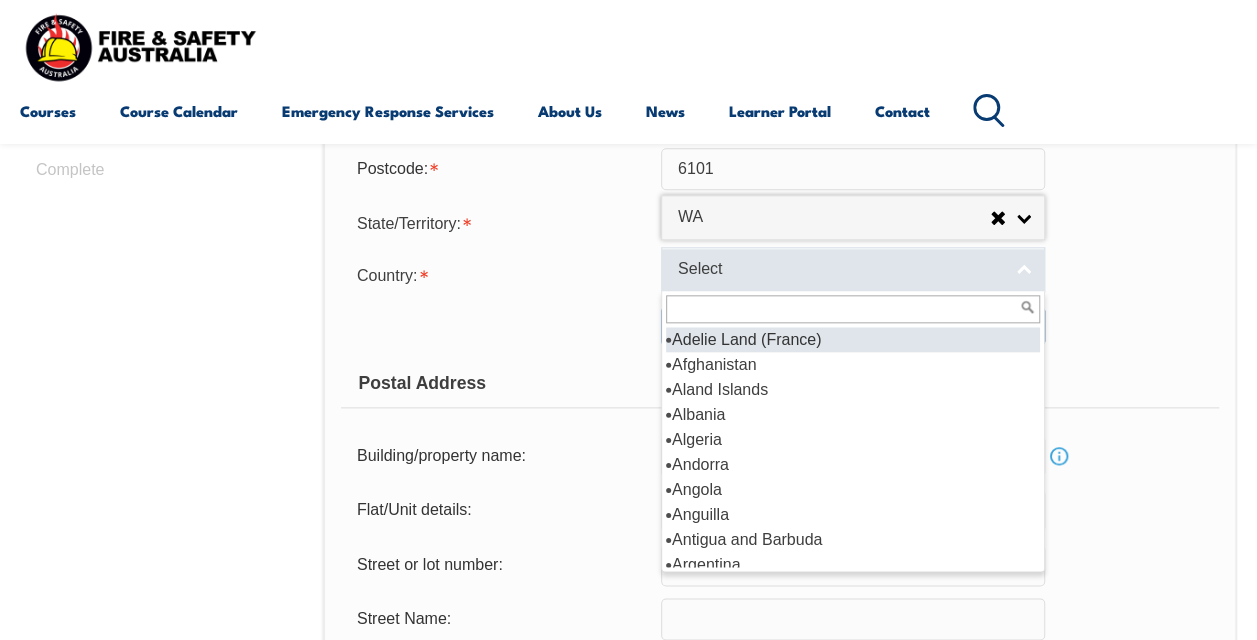 click on "Select" at bounding box center (840, 269) 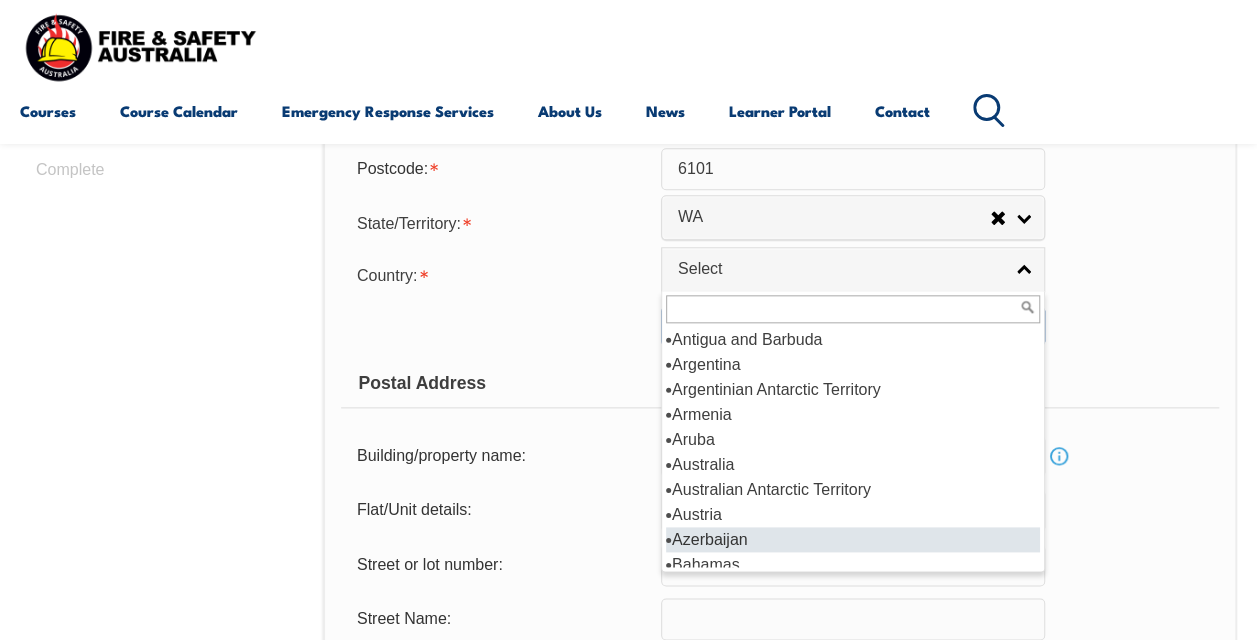 scroll, scrollTop: 300, scrollLeft: 0, axis: vertical 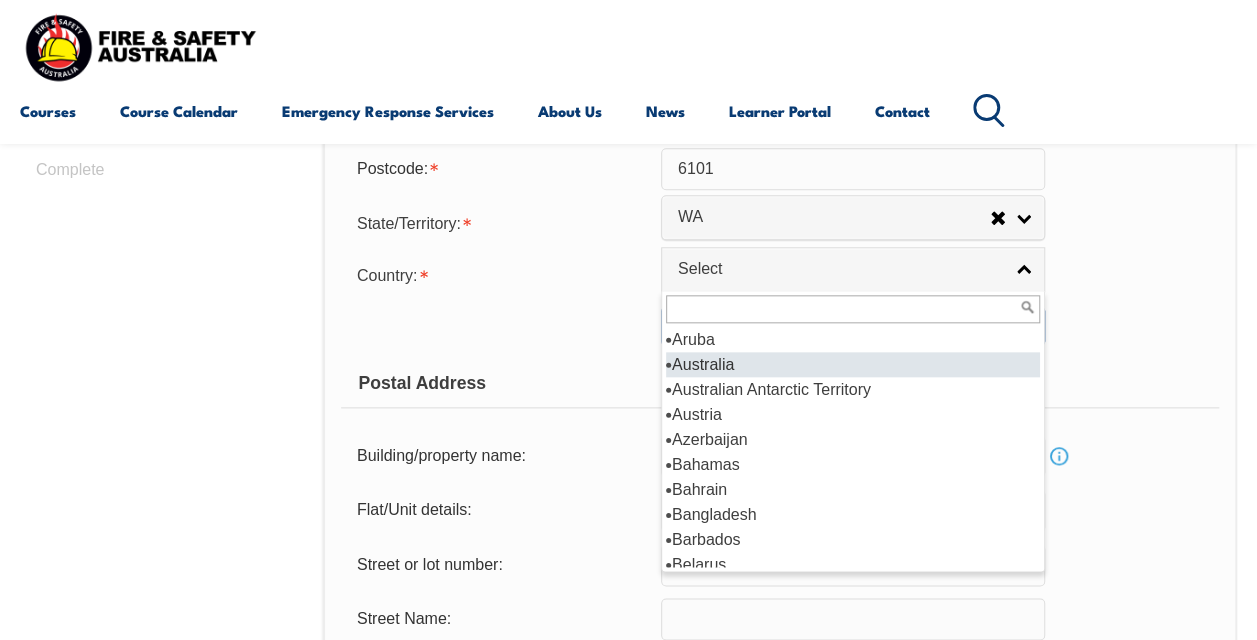 click on "Australia" at bounding box center (853, 364) 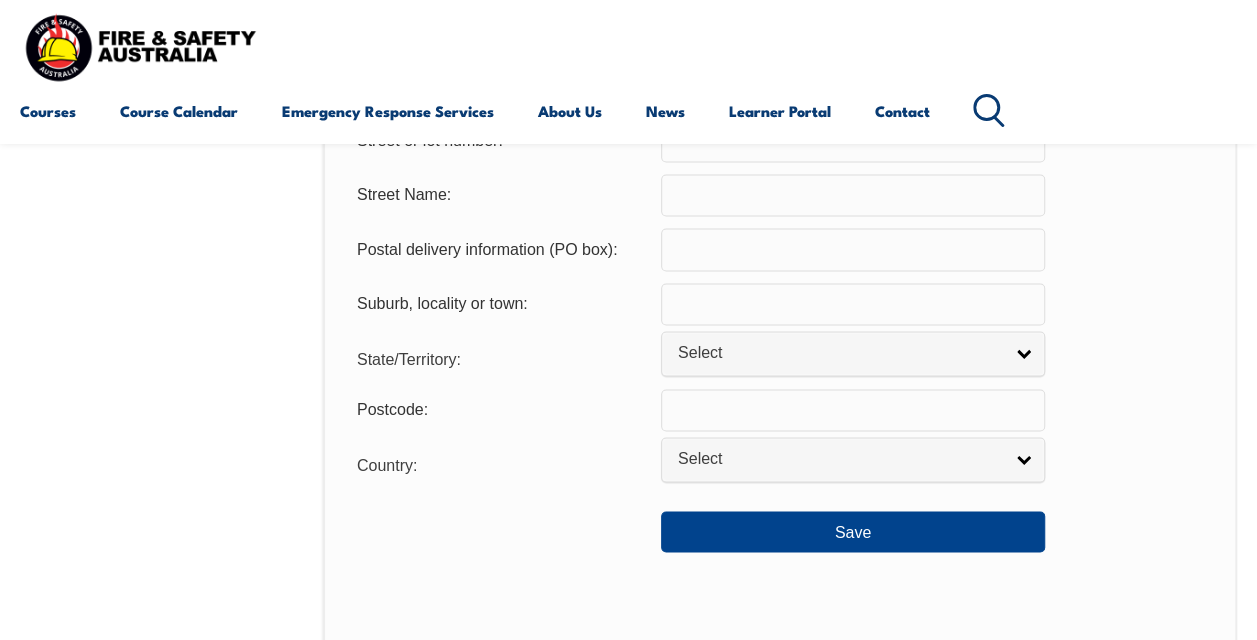 scroll, scrollTop: 1584, scrollLeft: 0, axis: vertical 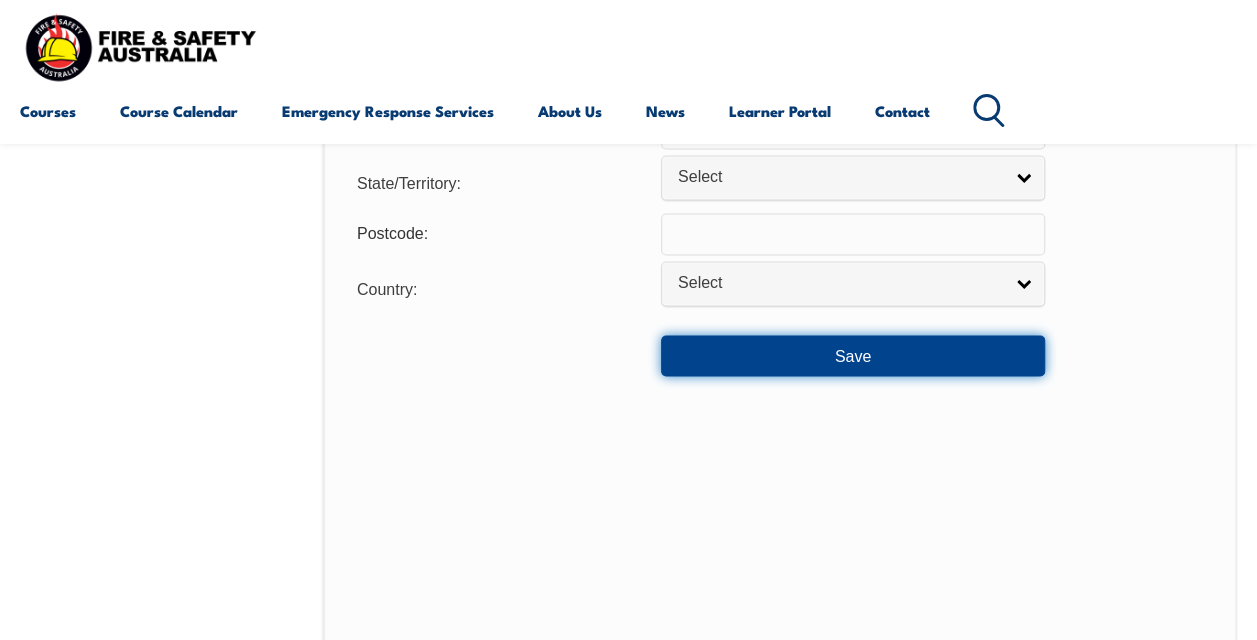 click on "Save" at bounding box center (853, 355) 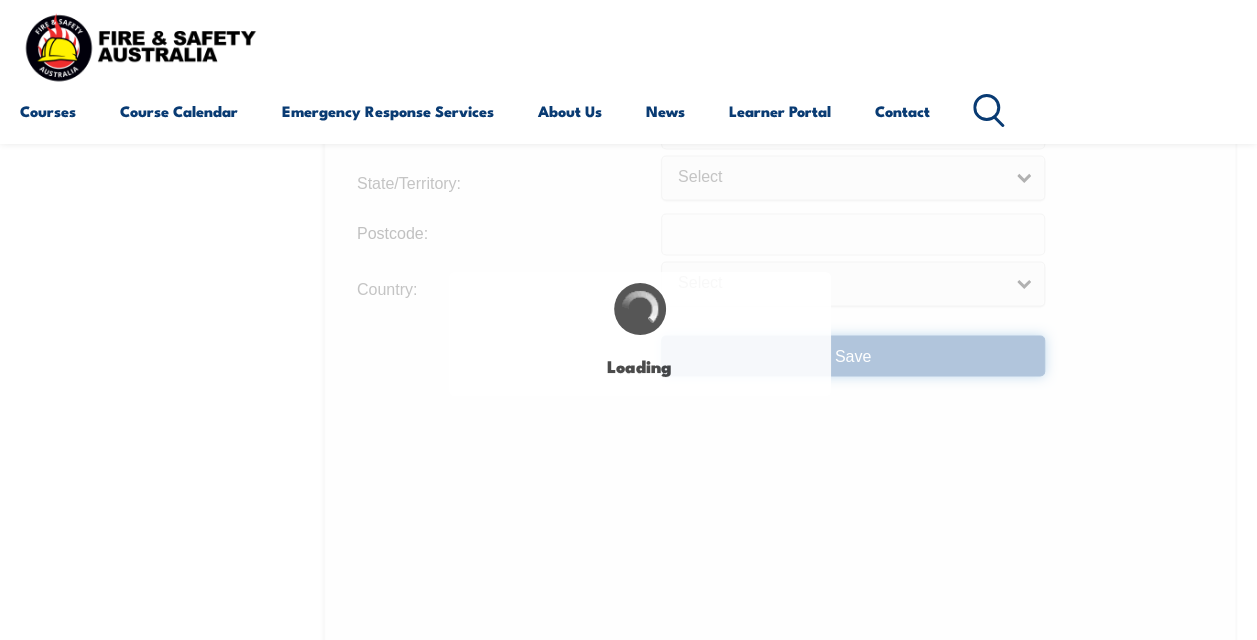 scroll, scrollTop: 0, scrollLeft: 0, axis: both 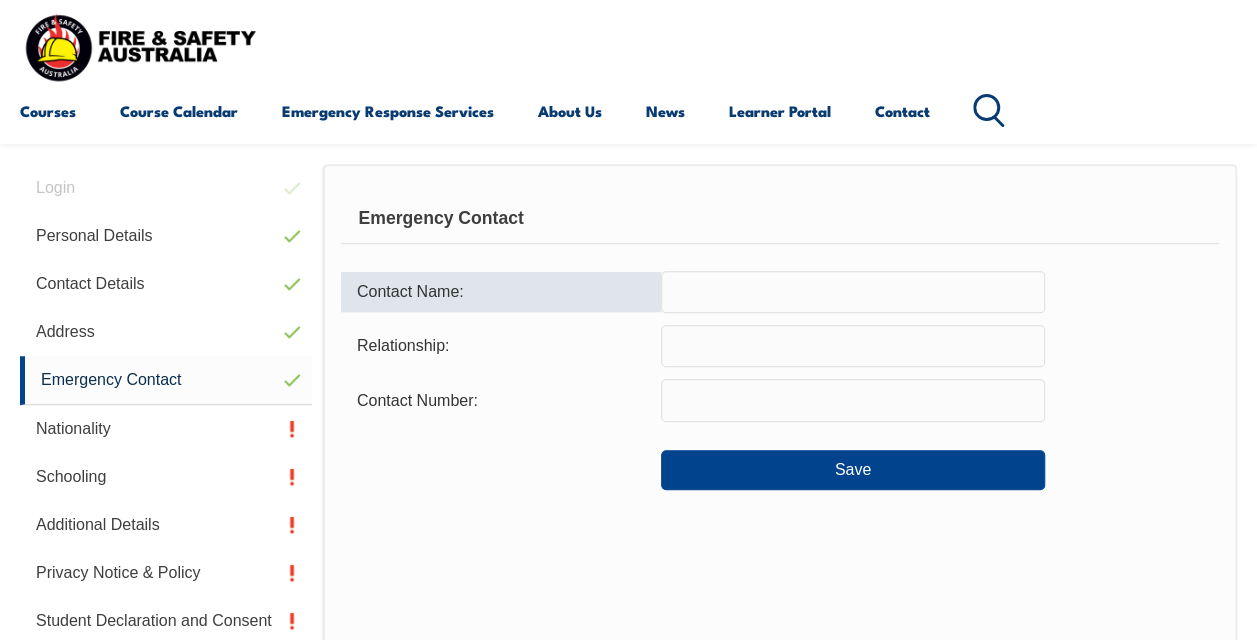 click at bounding box center (853, 292) 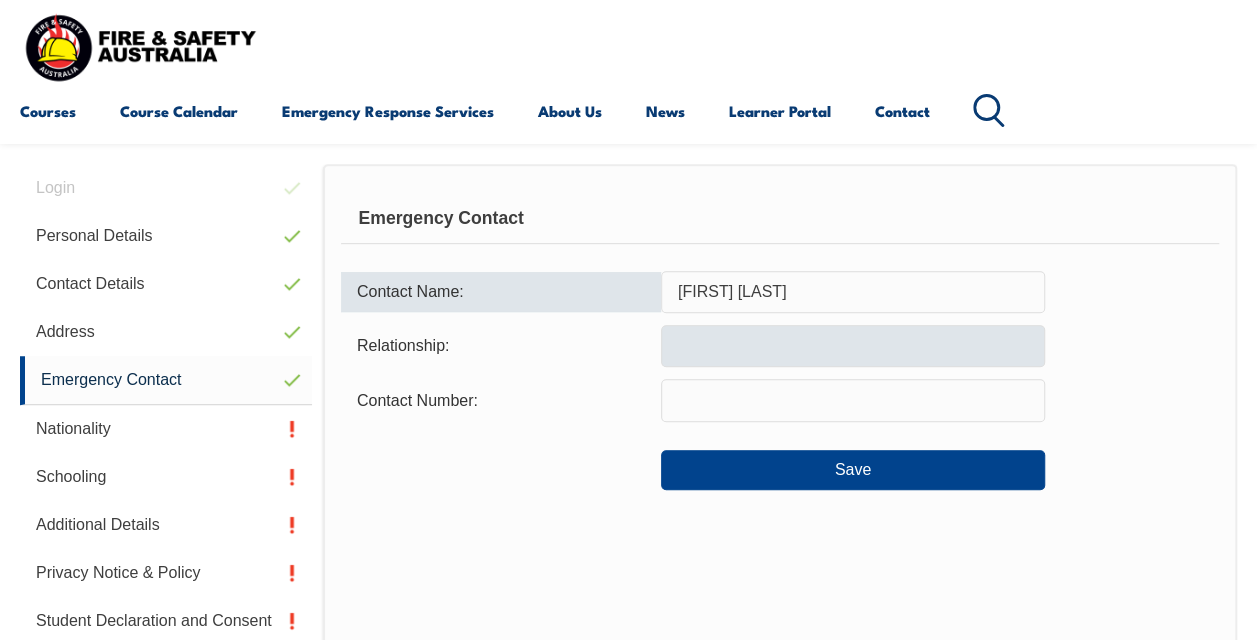 type on "Ihor Holovko" 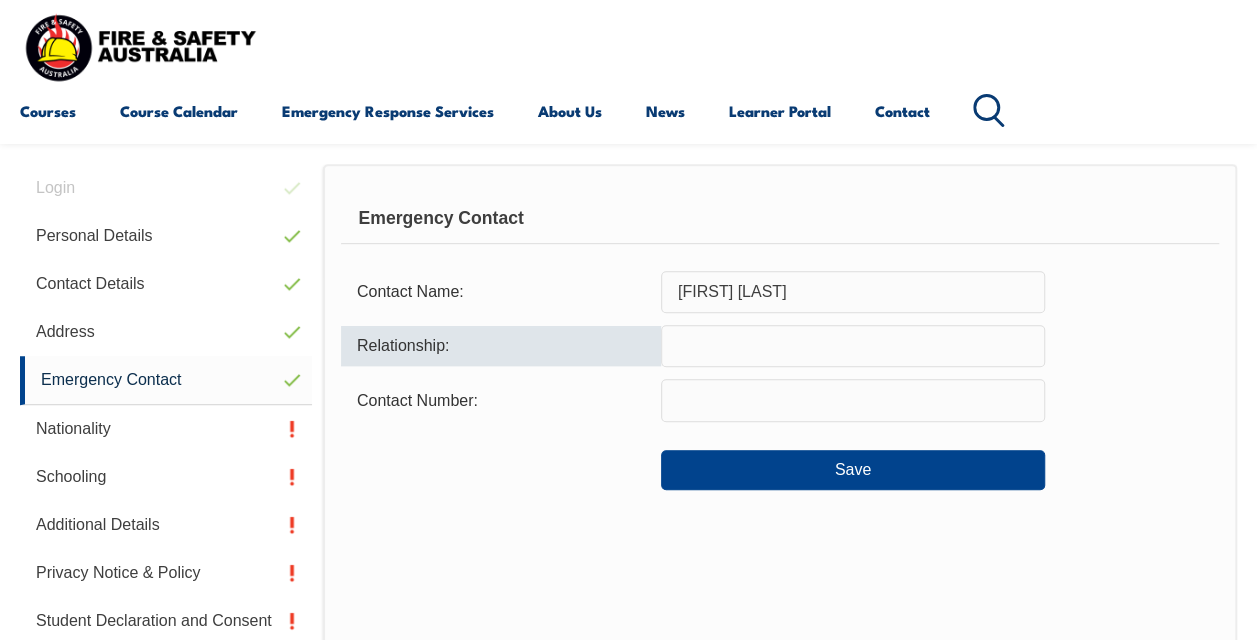 click at bounding box center [853, 346] 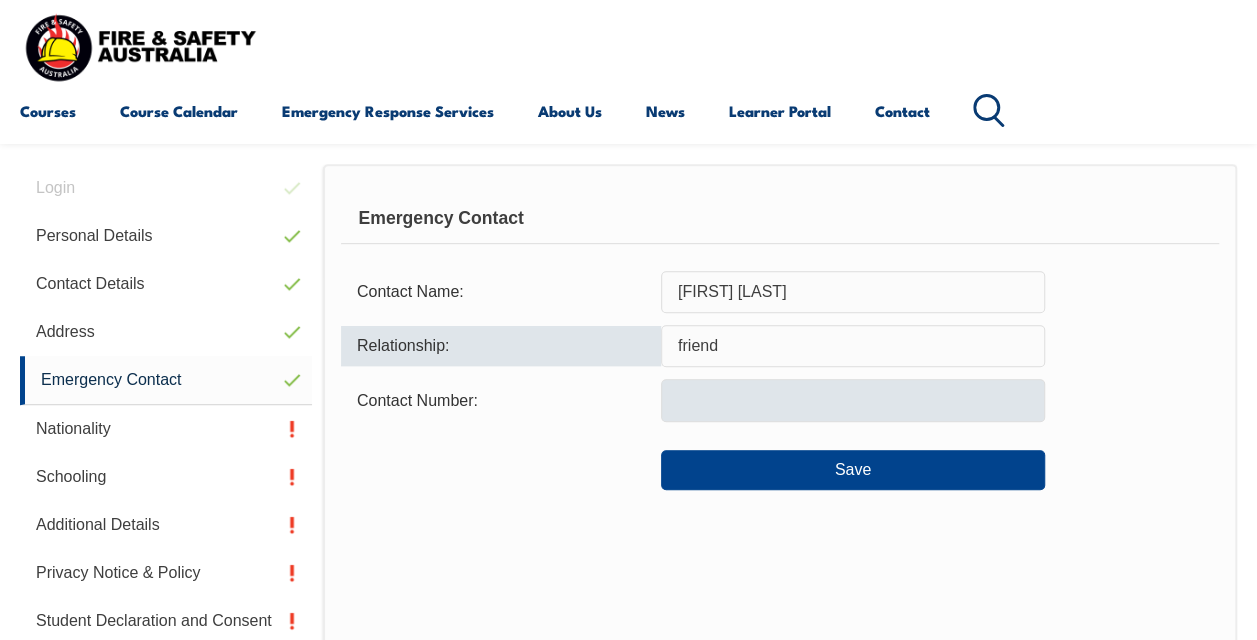 type on "friend" 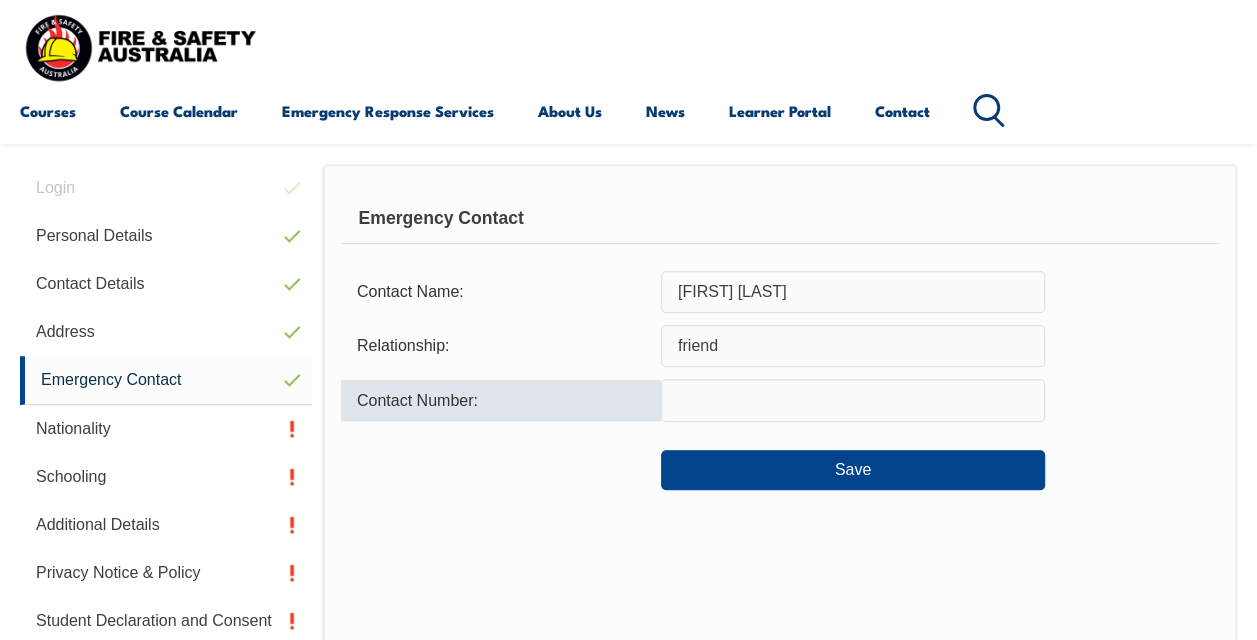 click at bounding box center (853, 400) 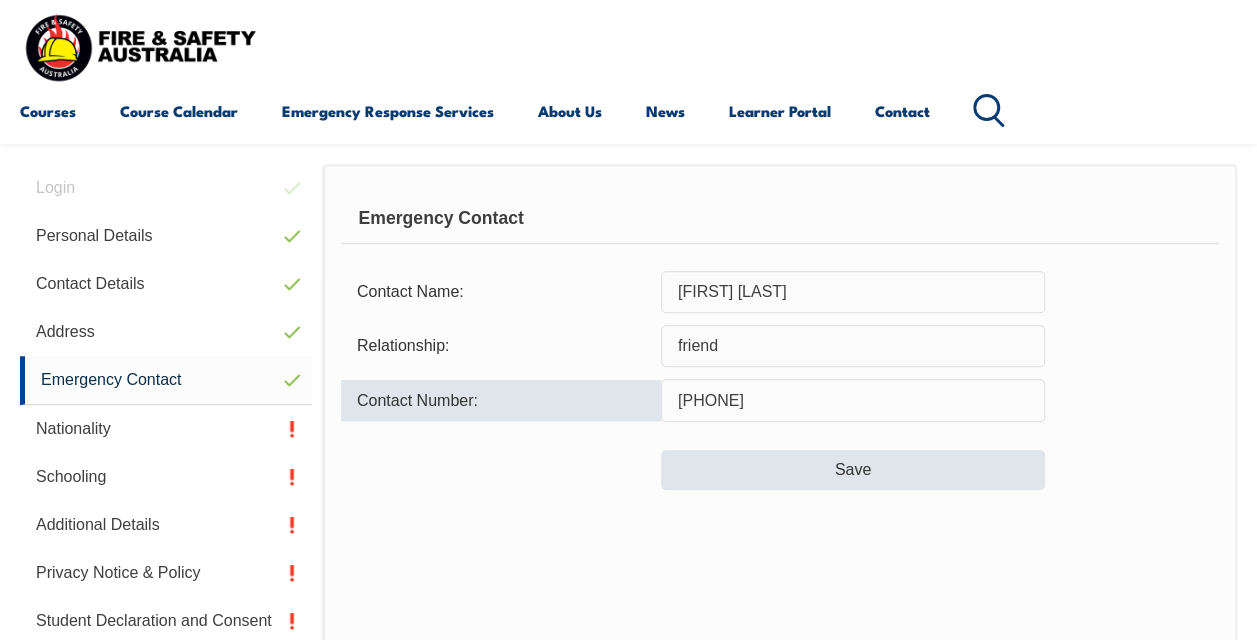 type on "0432233405" 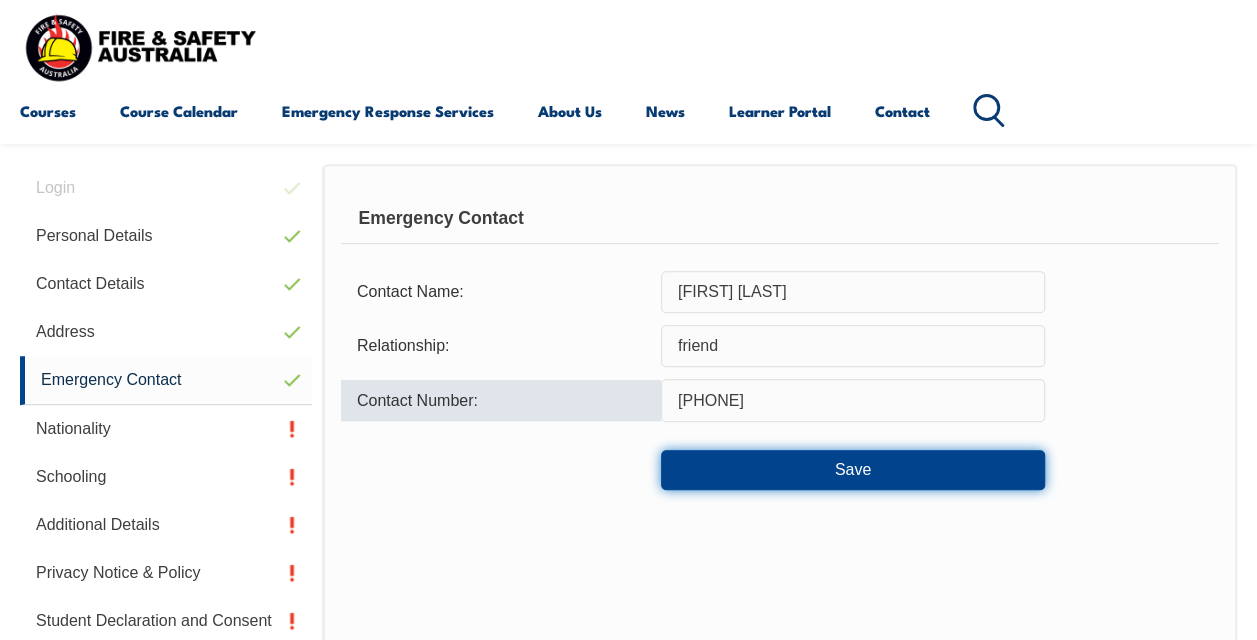 click on "Save" at bounding box center (853, 470) 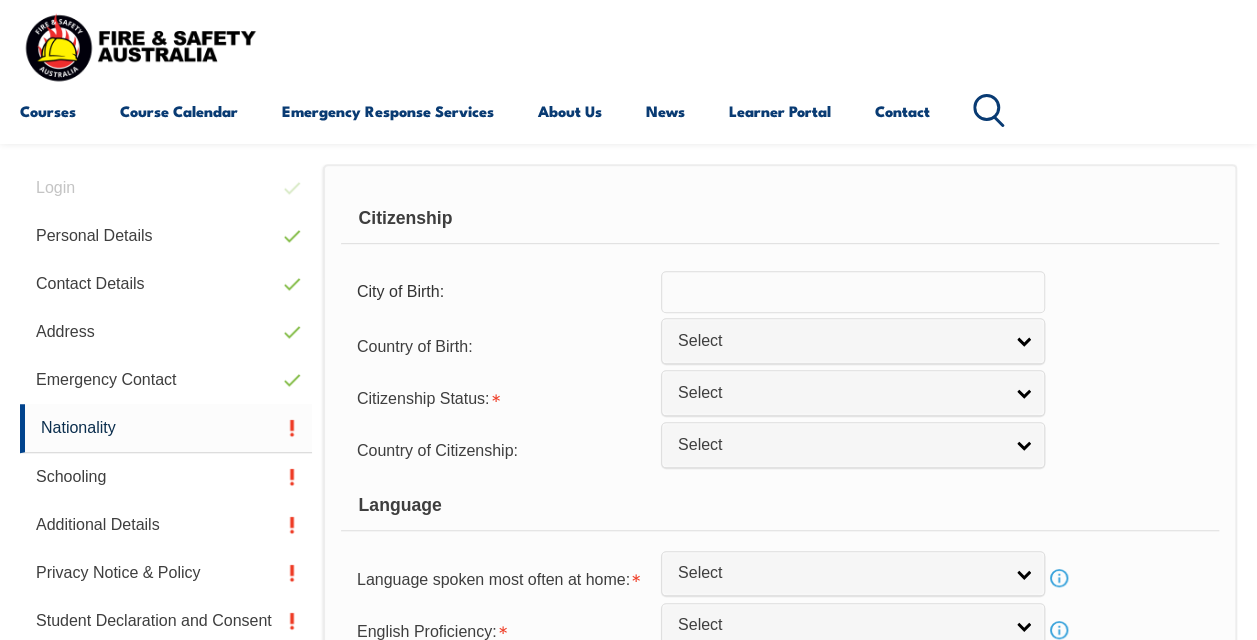 click at bounding box center [853, 292] 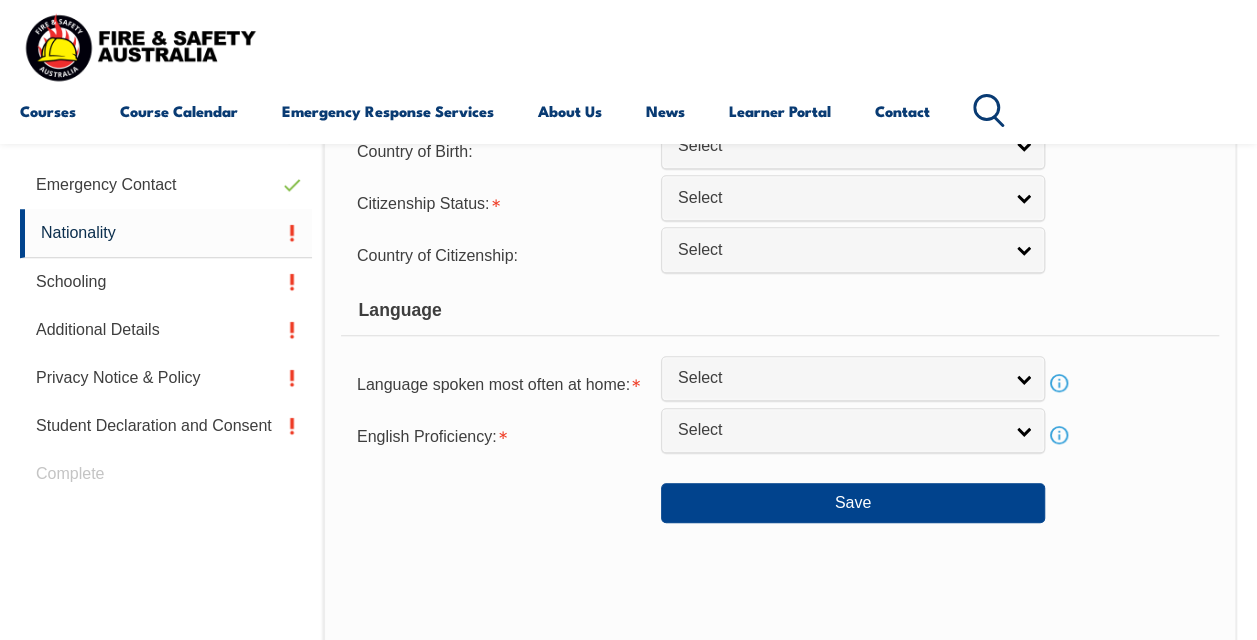 scroll, scrollTop: 685, scrollLeft: 0, axis: vertical 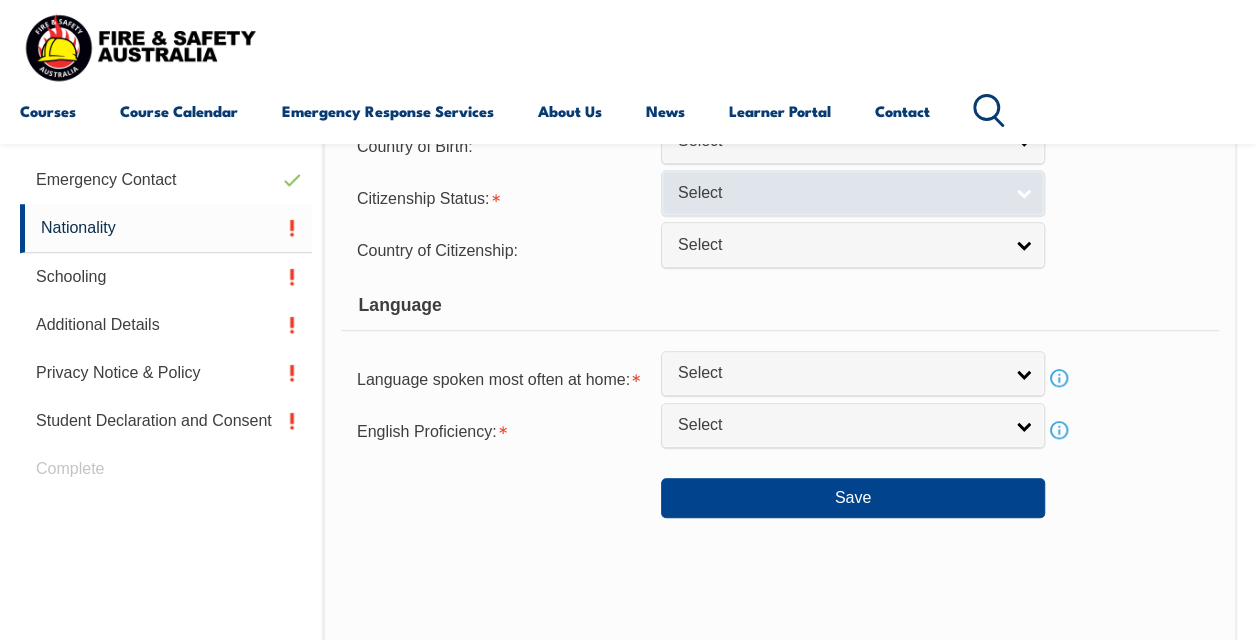 click on "Select" at bounding box center (840, 193) 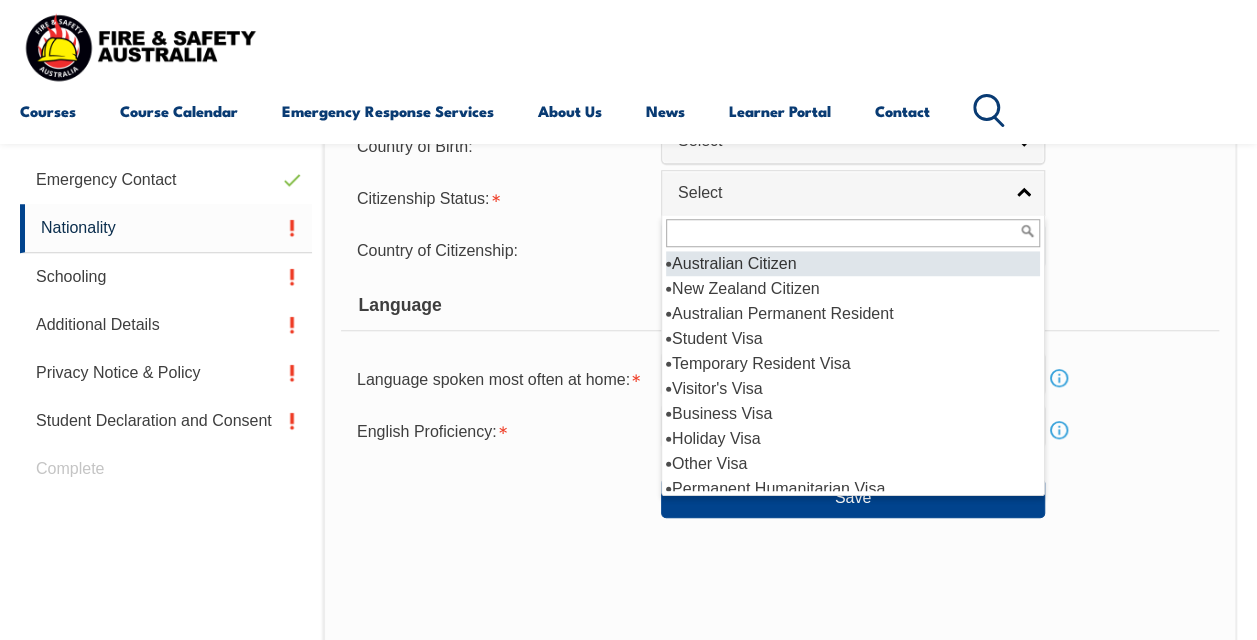 click on "Australian Citizen" at bounding box center (853, 263) 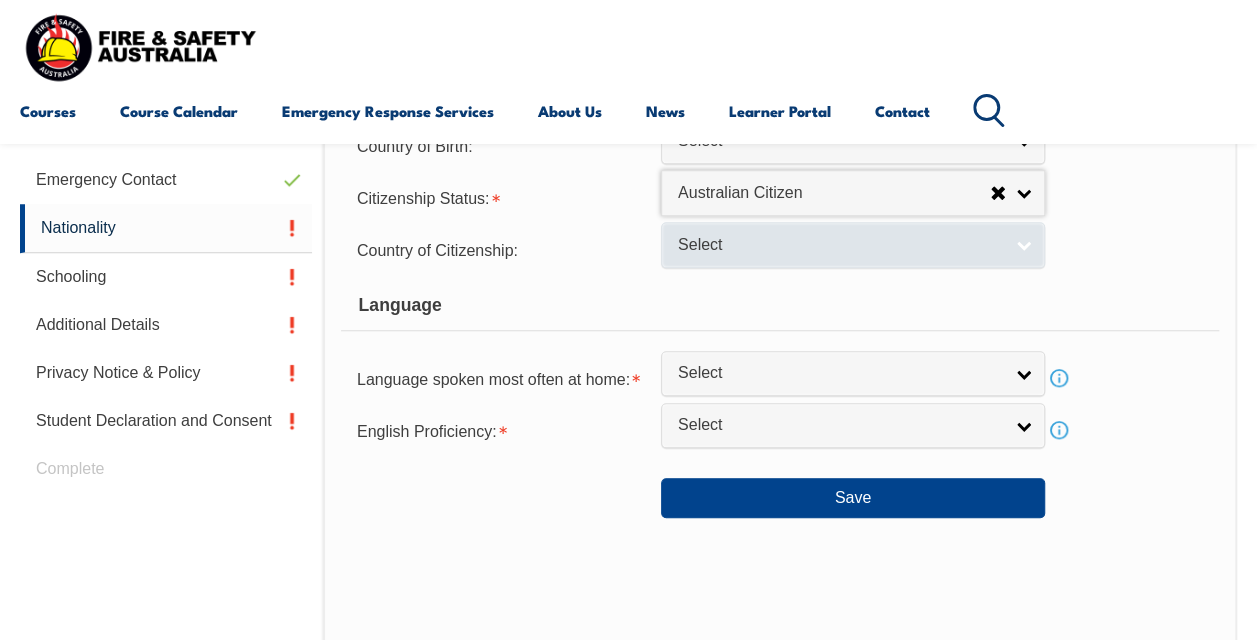 click on "Select" at bounding box center [840, 245] 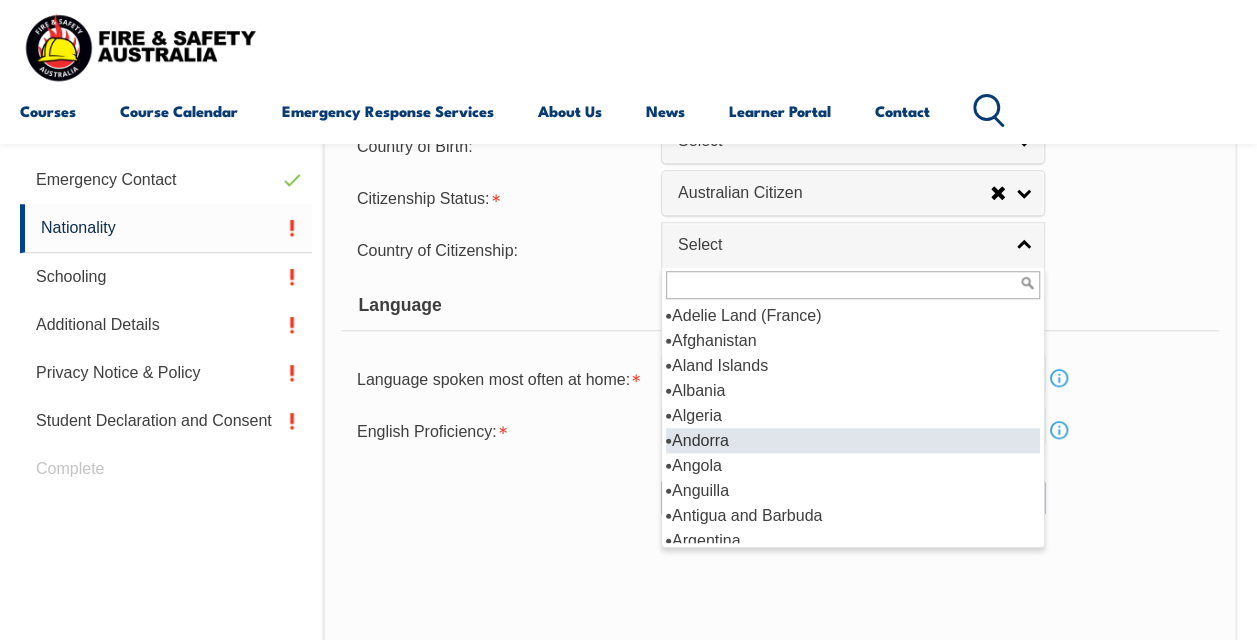 scroll, scrollTop: 200, scrollLeft: 0, axis: vertical 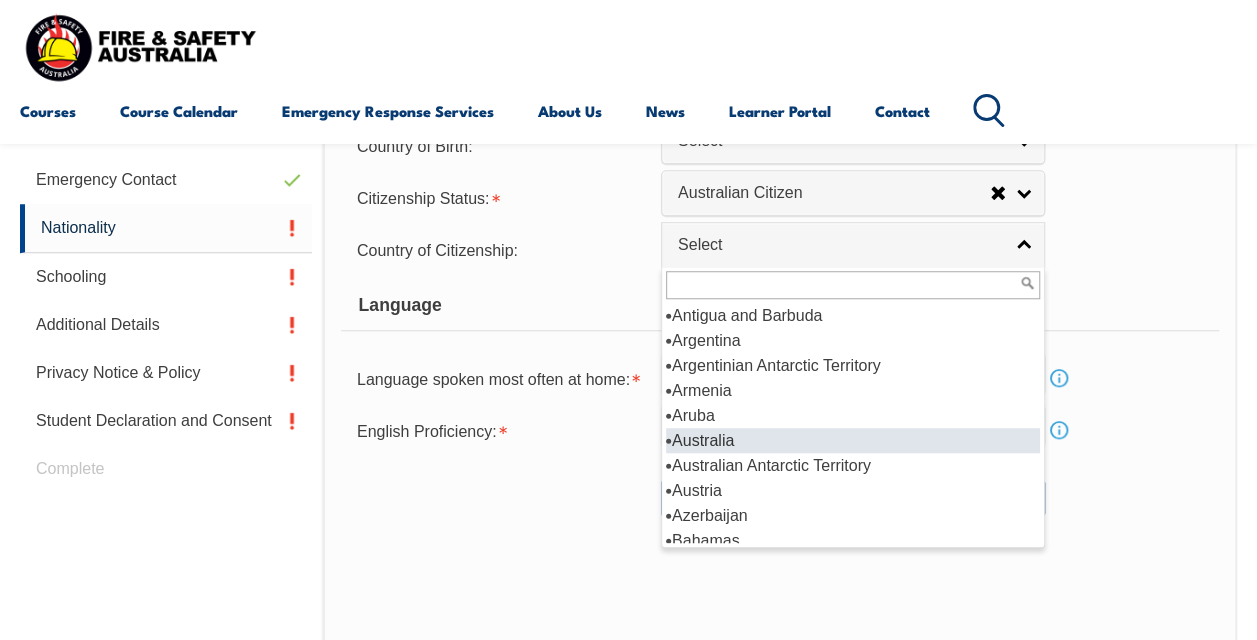 click on "Australia" at bounding box center [853, 440] 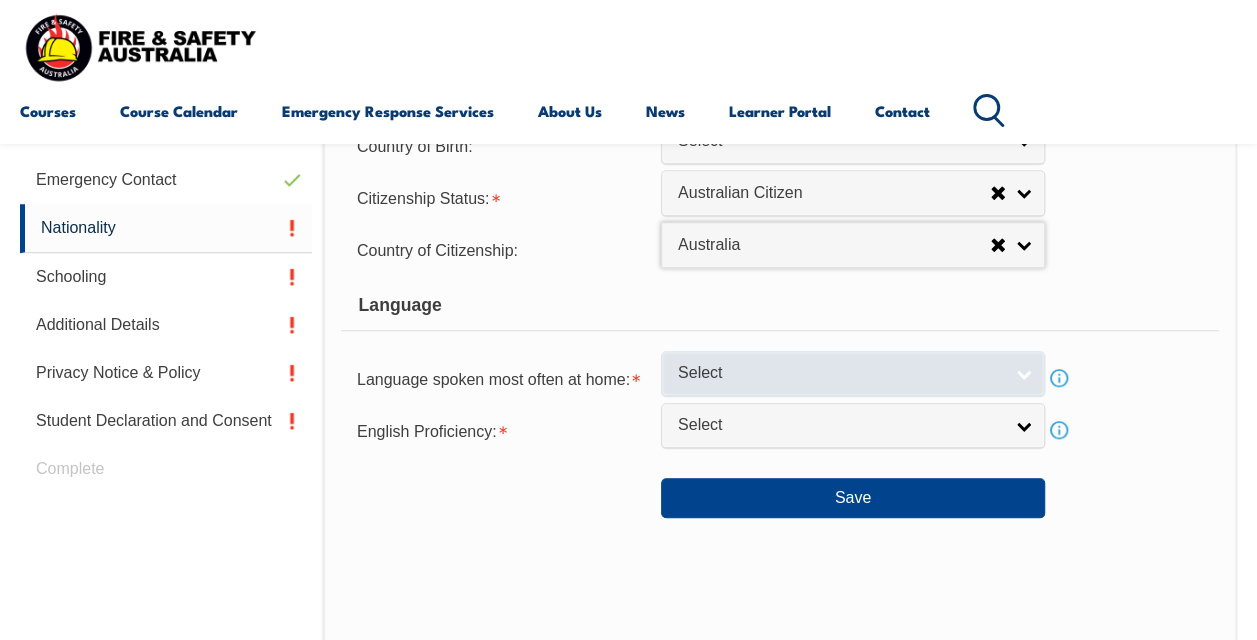 drag, startPoint x: 750, startPoint y: 374, endPoint x: 745, endPoint y: 365, distance: 10.29563 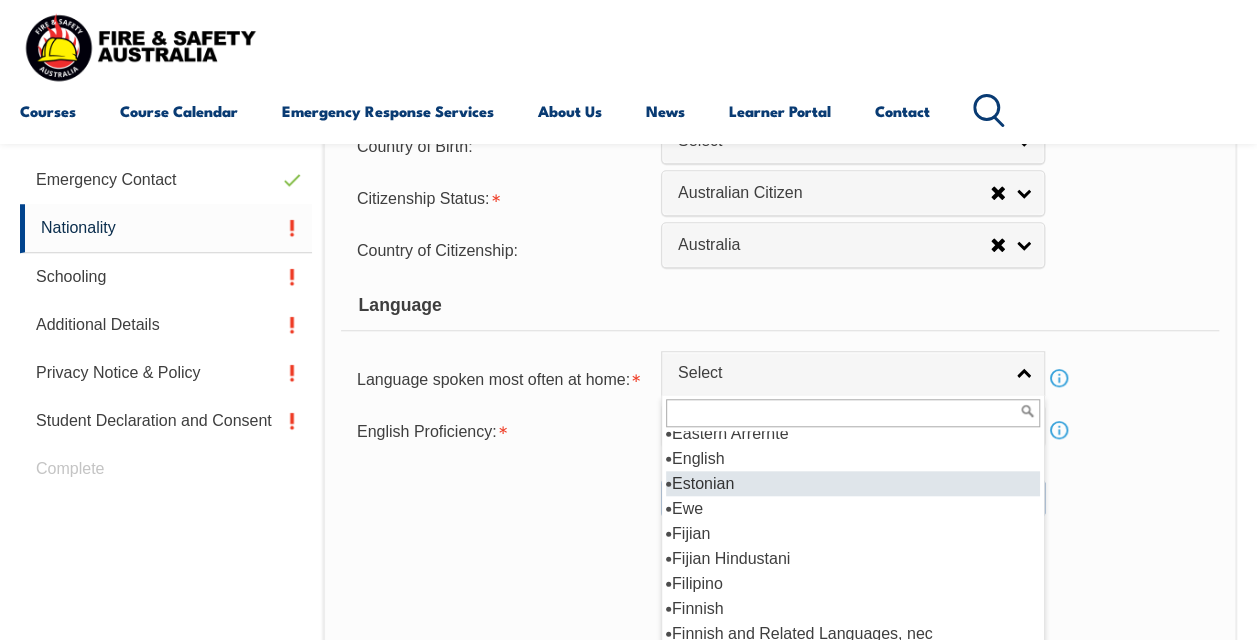 scroll, scrollTop: 2400, scrollLeft: 0, axis: vertical 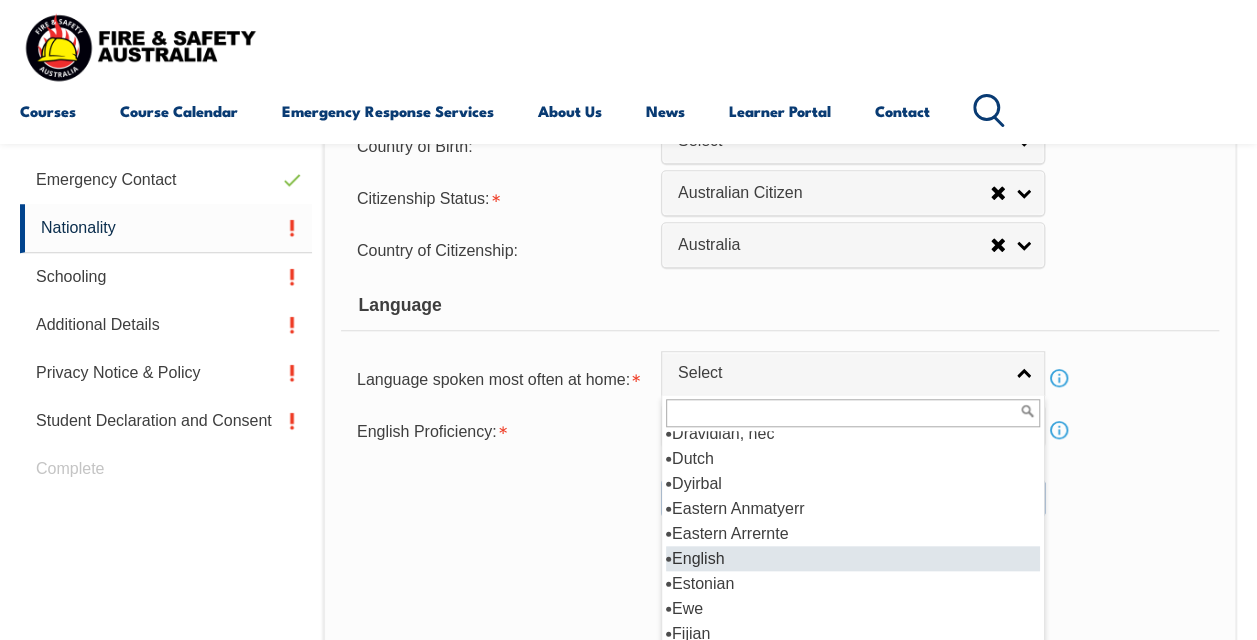 click on "English" at bounding box center [853, 558] 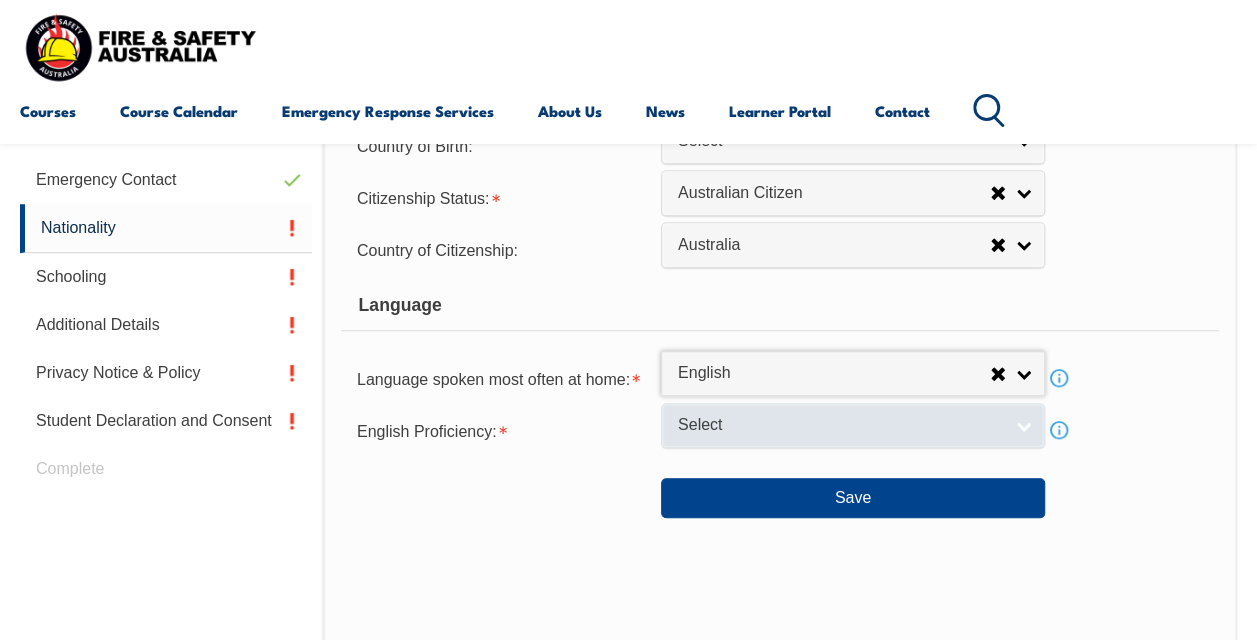 click on "Select" at bounding box center [840, 425] 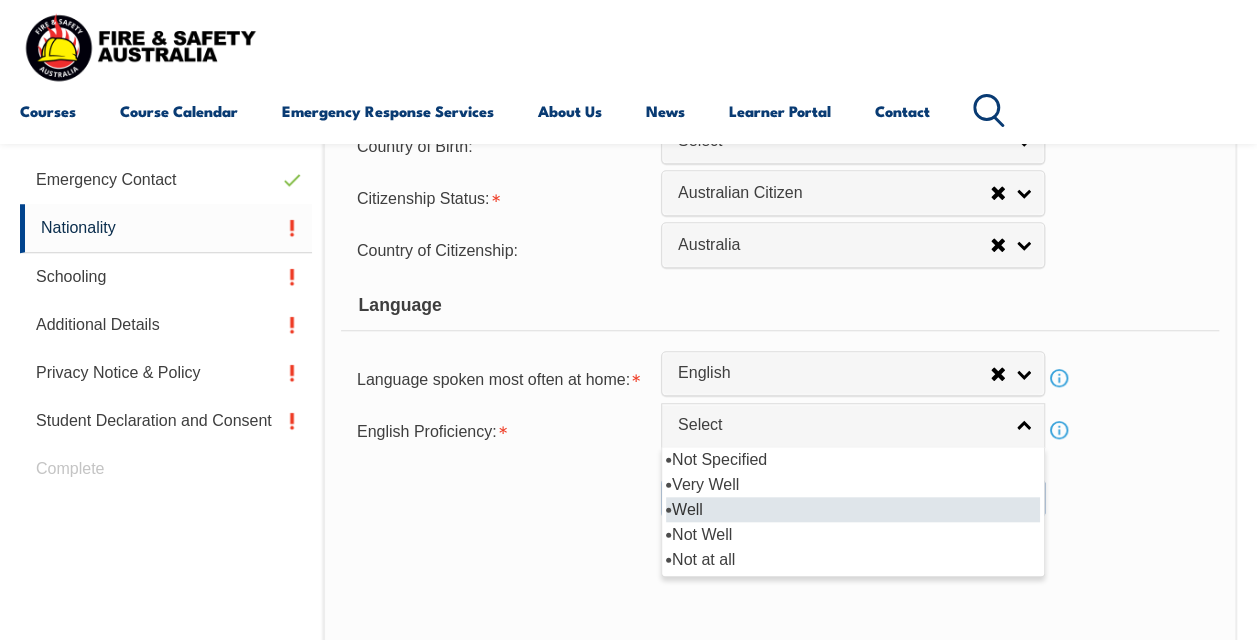 click on "Well" at bounding box center (853, 509) 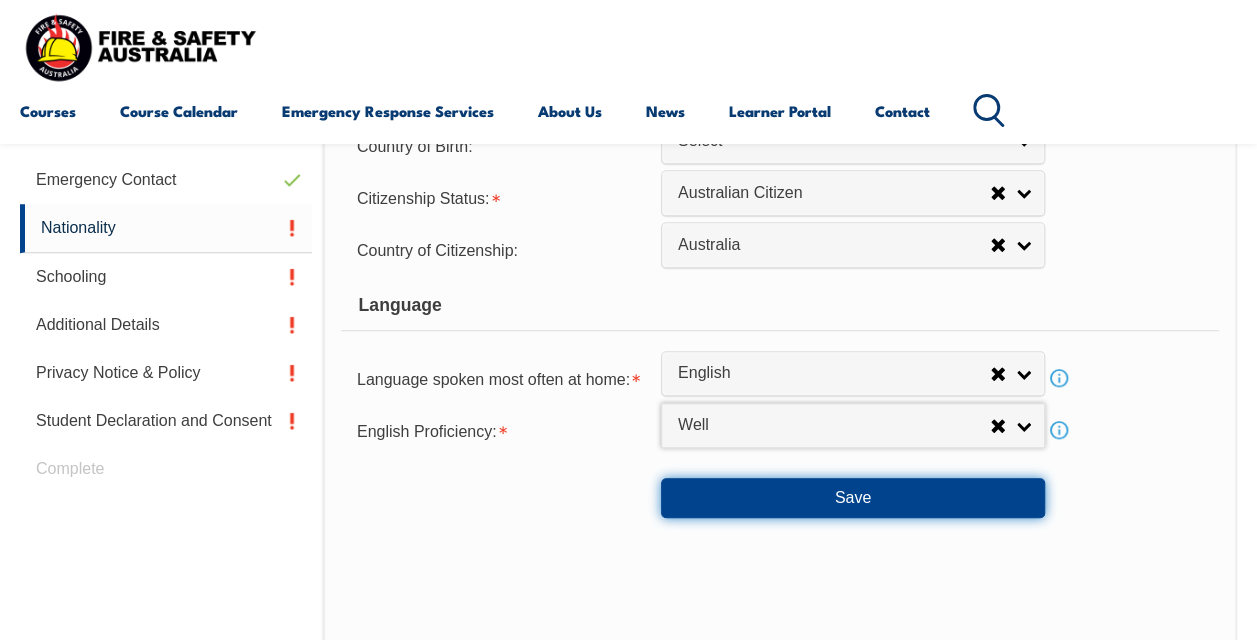 click on "Save" at bounding box center (853, 498) 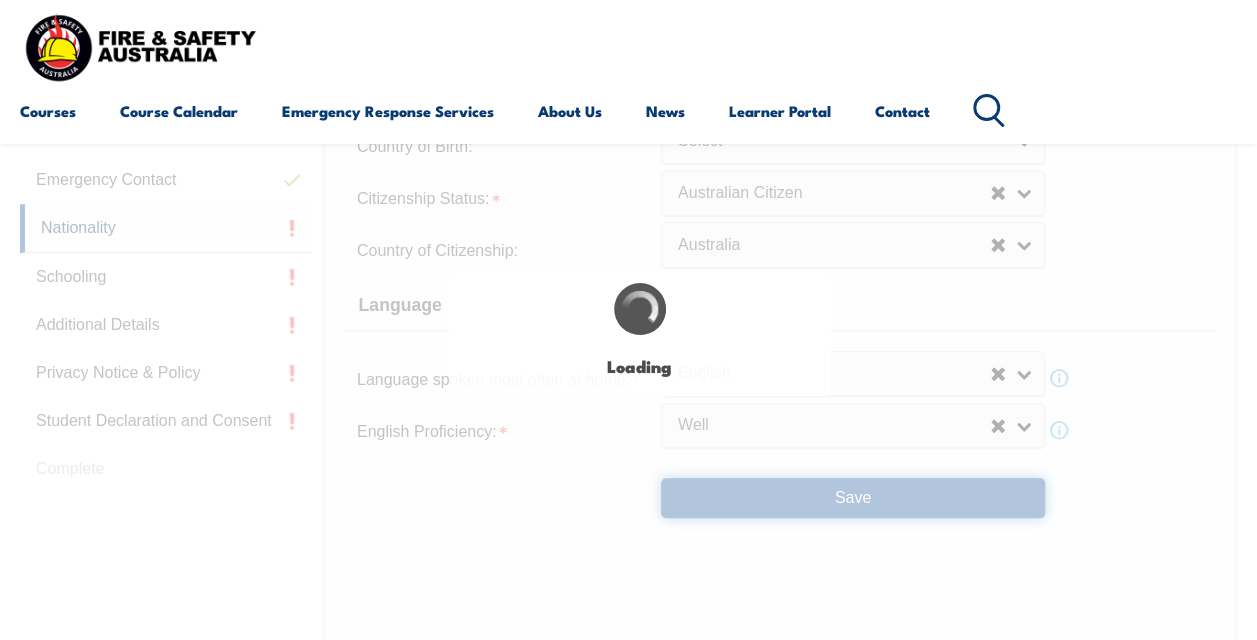 select on "false" 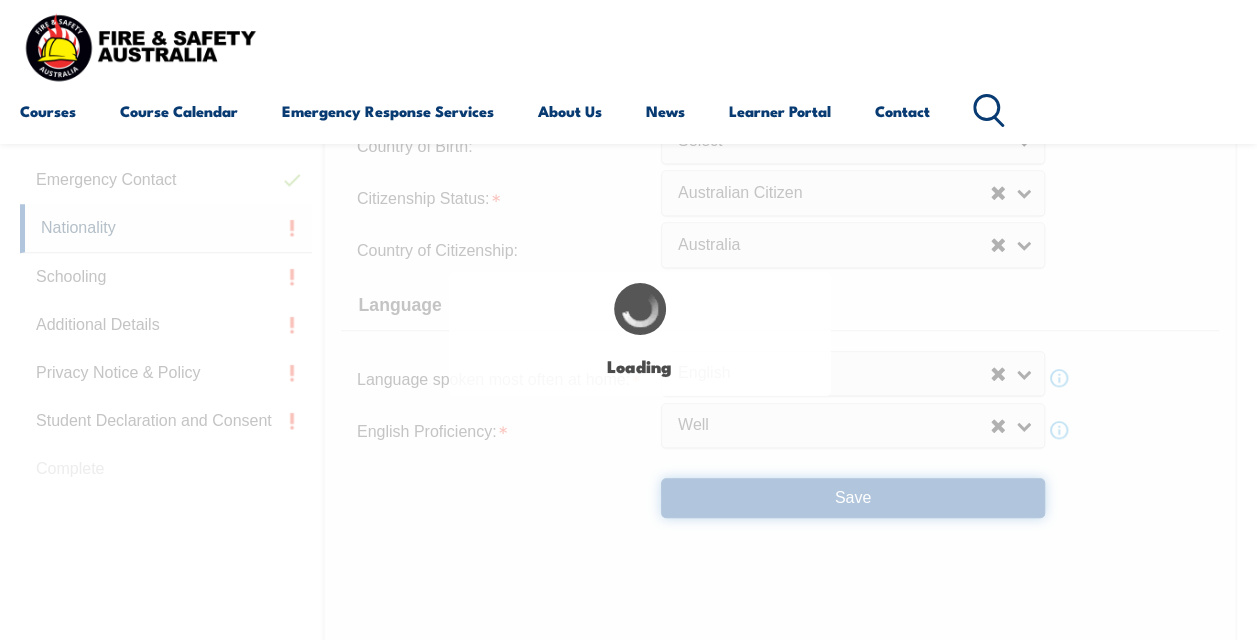 scroll, scrollTop: 0, scrollLeft: 0, axis: both 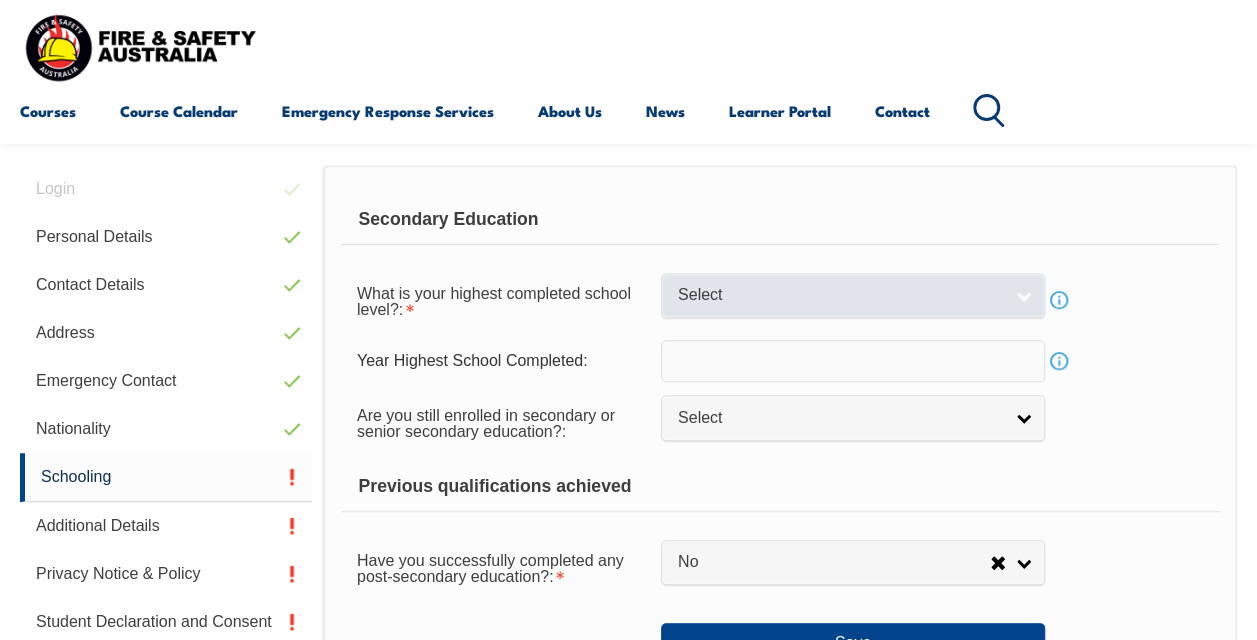 click on "Select" at bounding box center (840, 295) 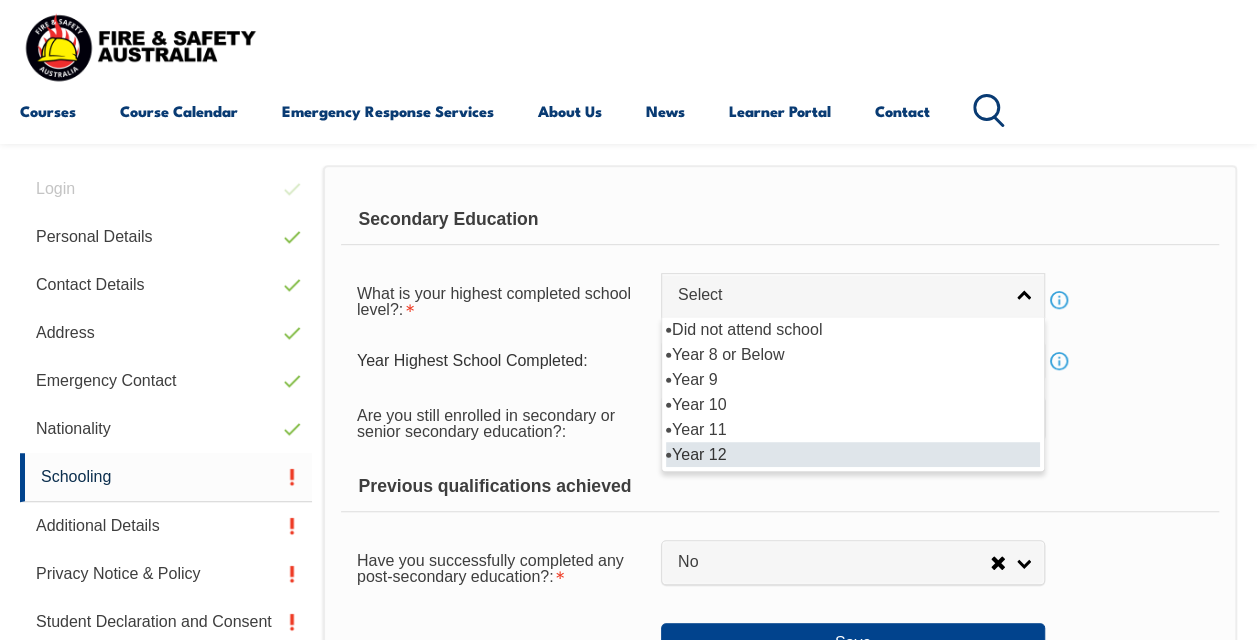 click on "Year 12" at bounding box center (853, 454) 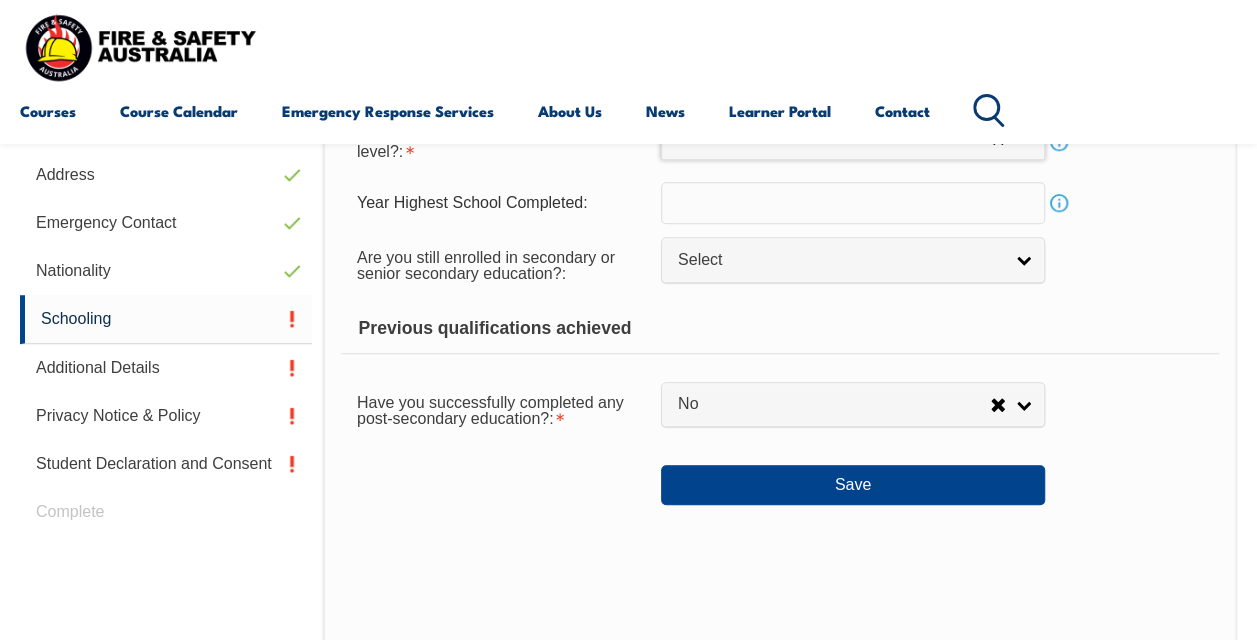 scroll, scrollTop: 684, scrollLeft: 0, axis: vertical 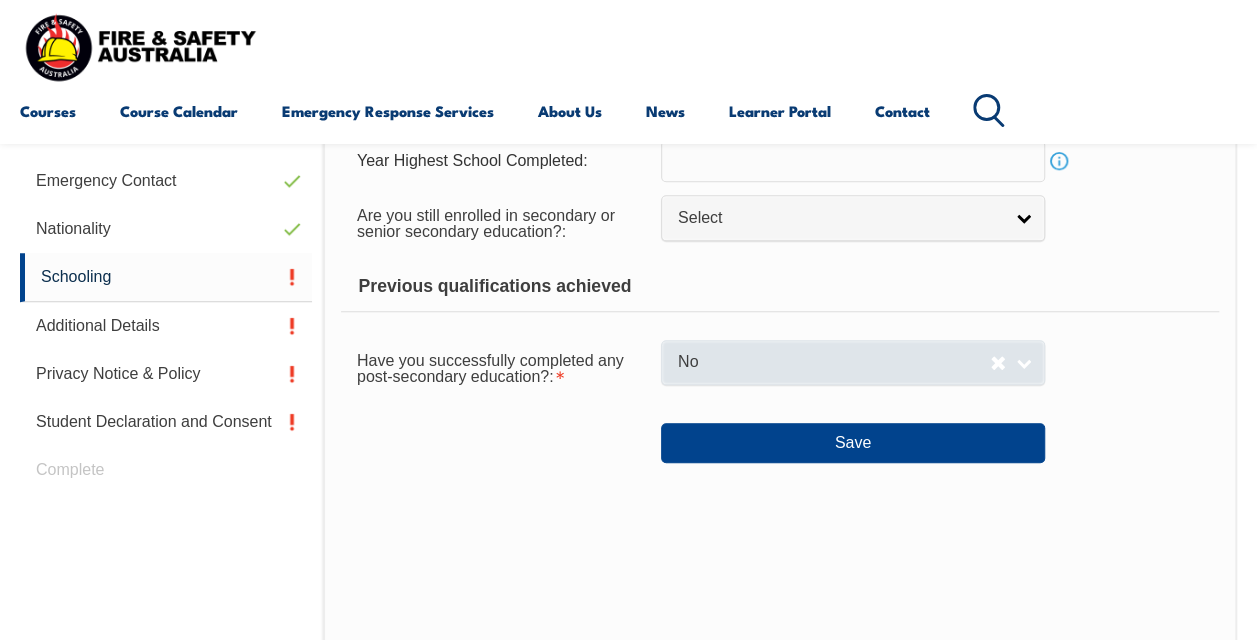 click on "No" at bounding box center (834, 362) 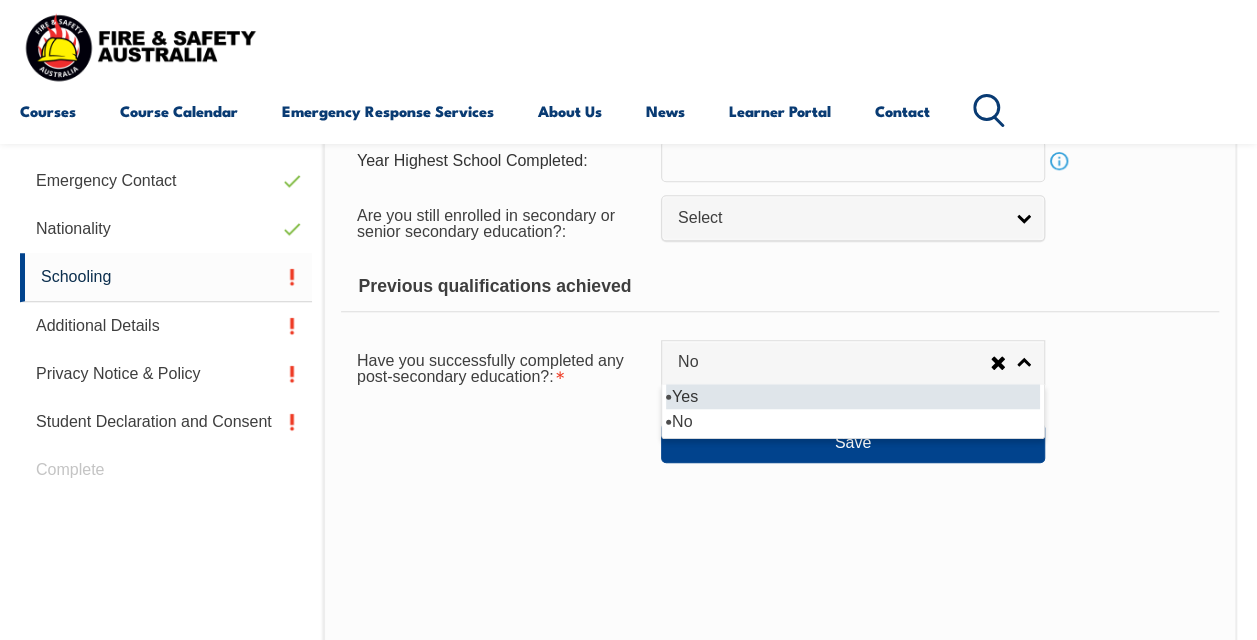 click on "Yes" at bounding box center (853, 396) 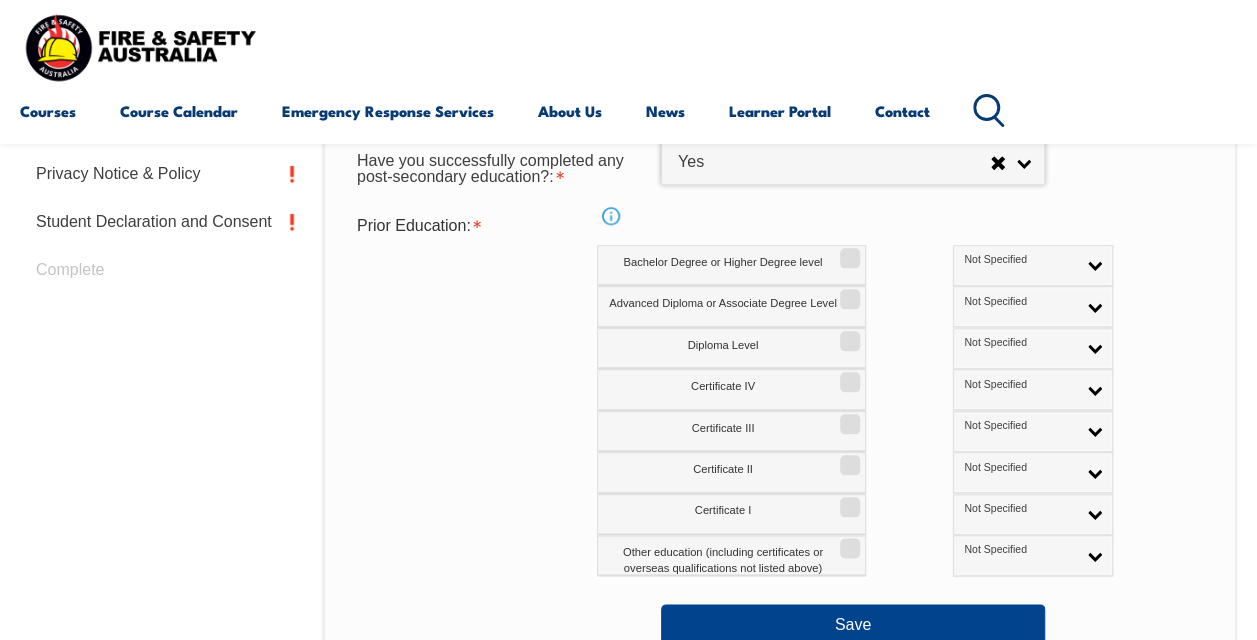 scroll, scrollTop: 884, scrollLeft: 0, axis: vertical 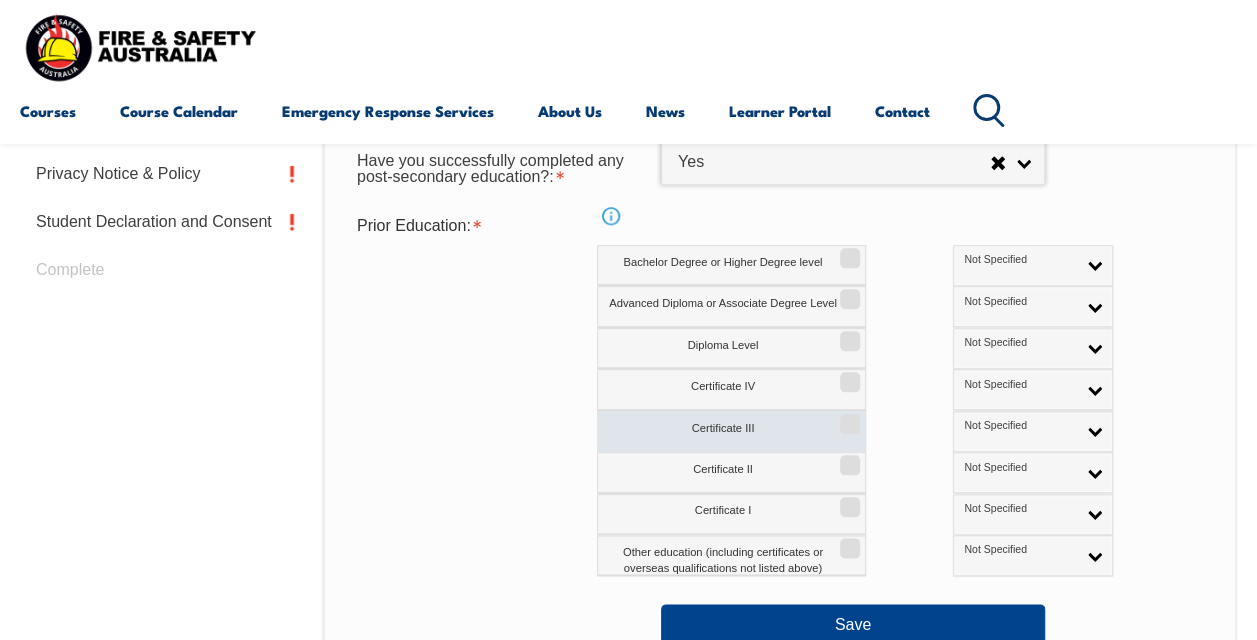 click on "Certificate III" at bounding box center (731, 431) 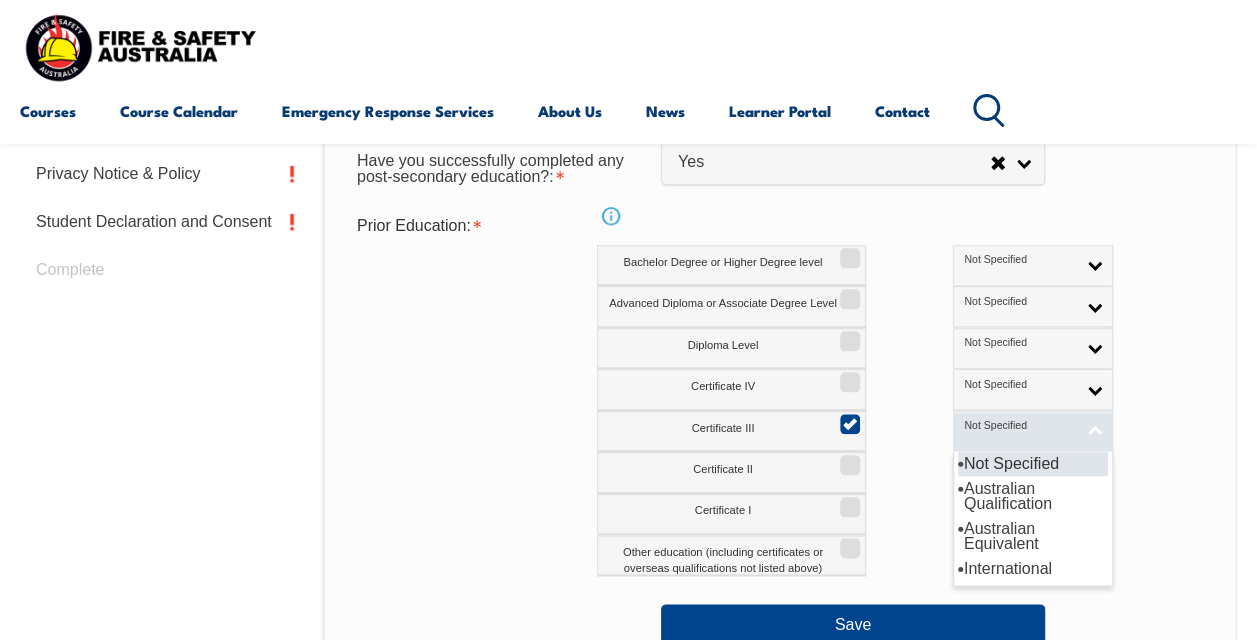 click on "Not Specified" at bounding box center (1019, 426) 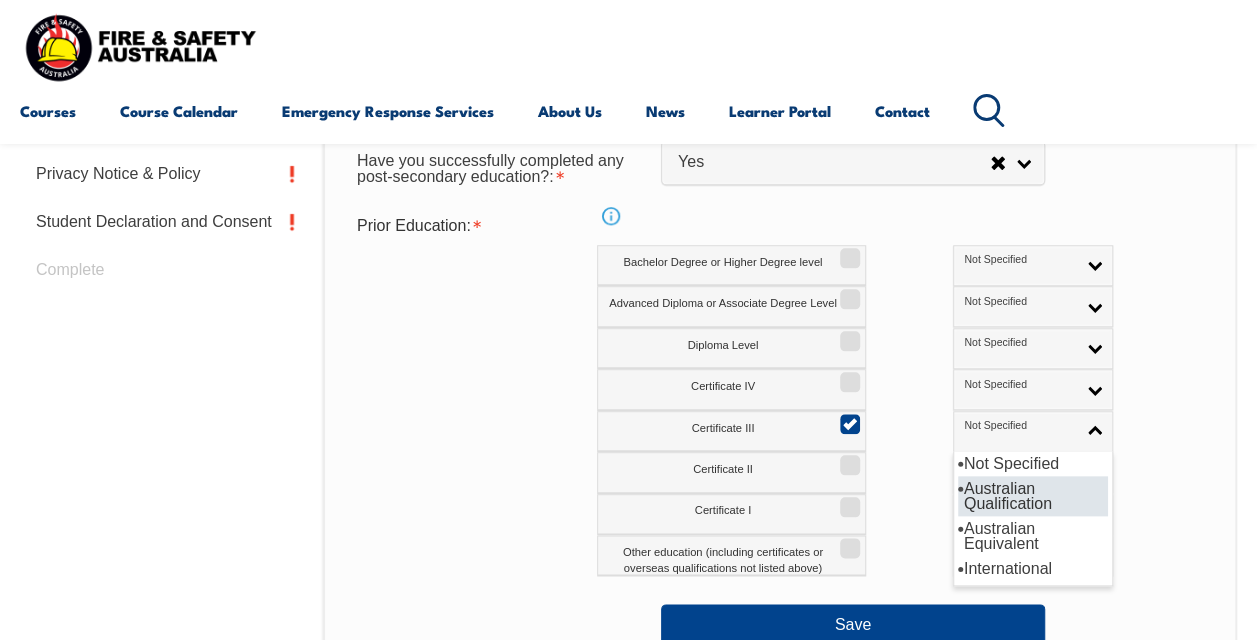click on "Australian Qualification" at bounding box center [1033, 496] 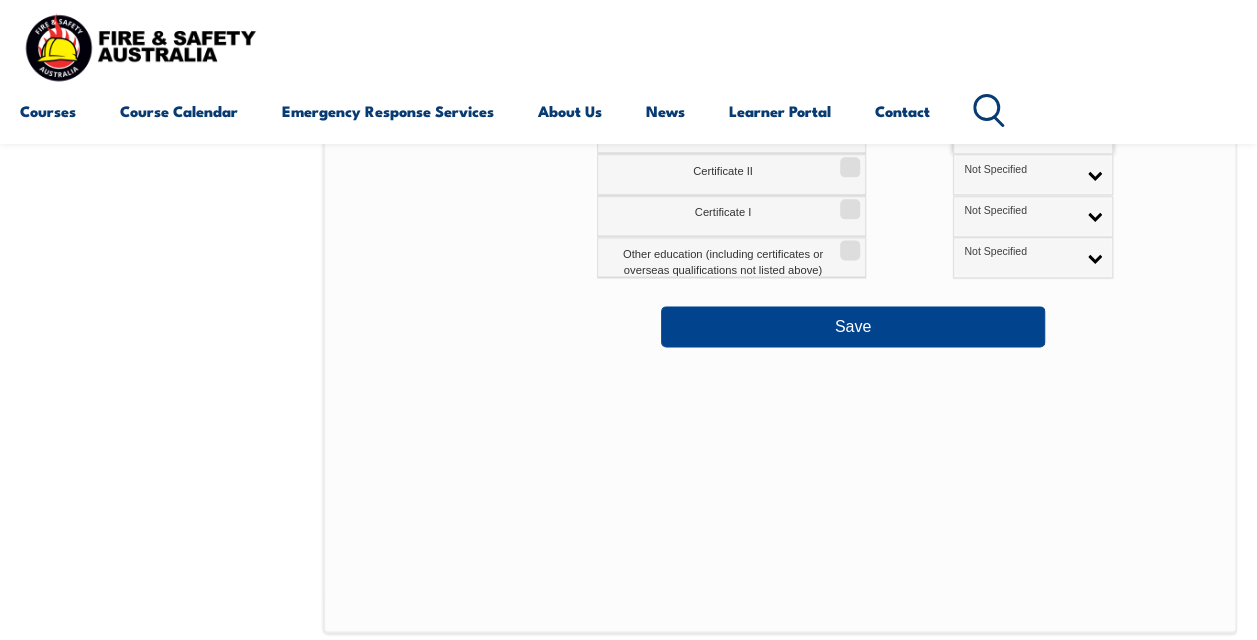 scroll, scrollTop: 1184, scrollLeft: 0, axis: vertical 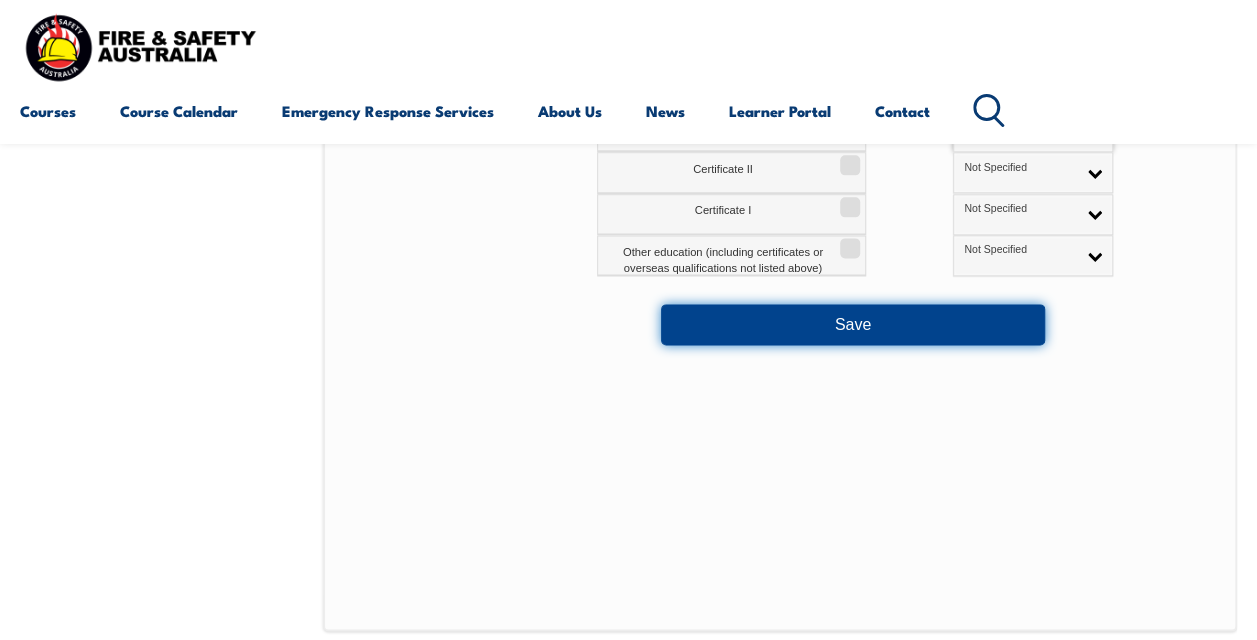 click on "Save" at bounding box center [853, 324] 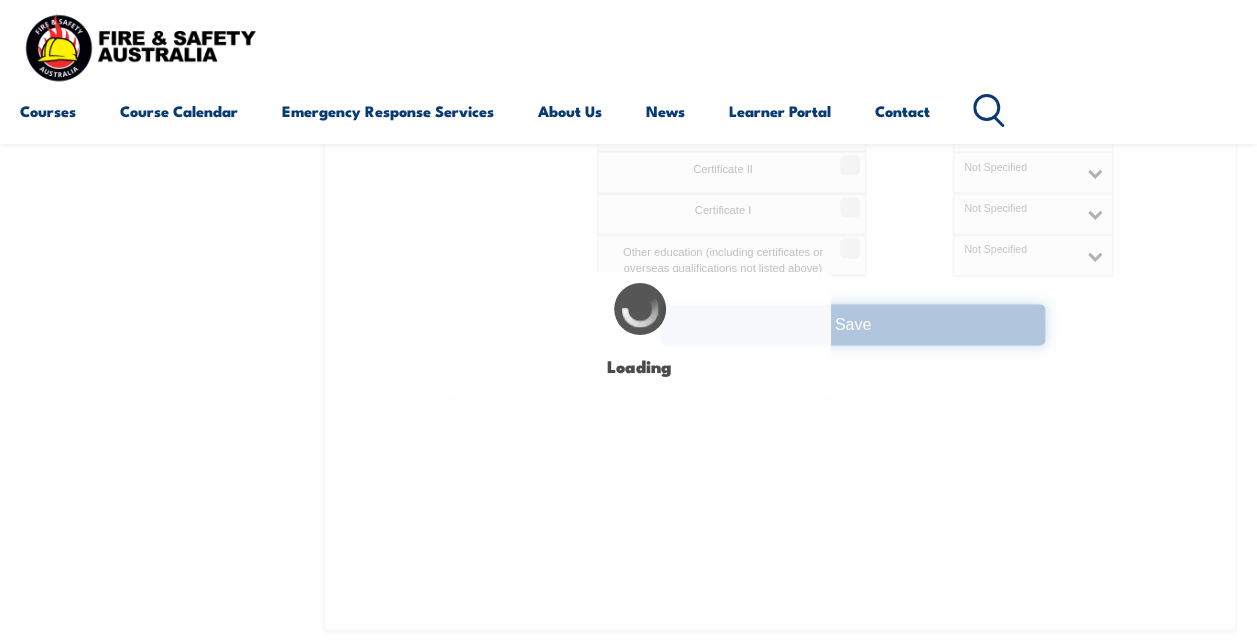 select 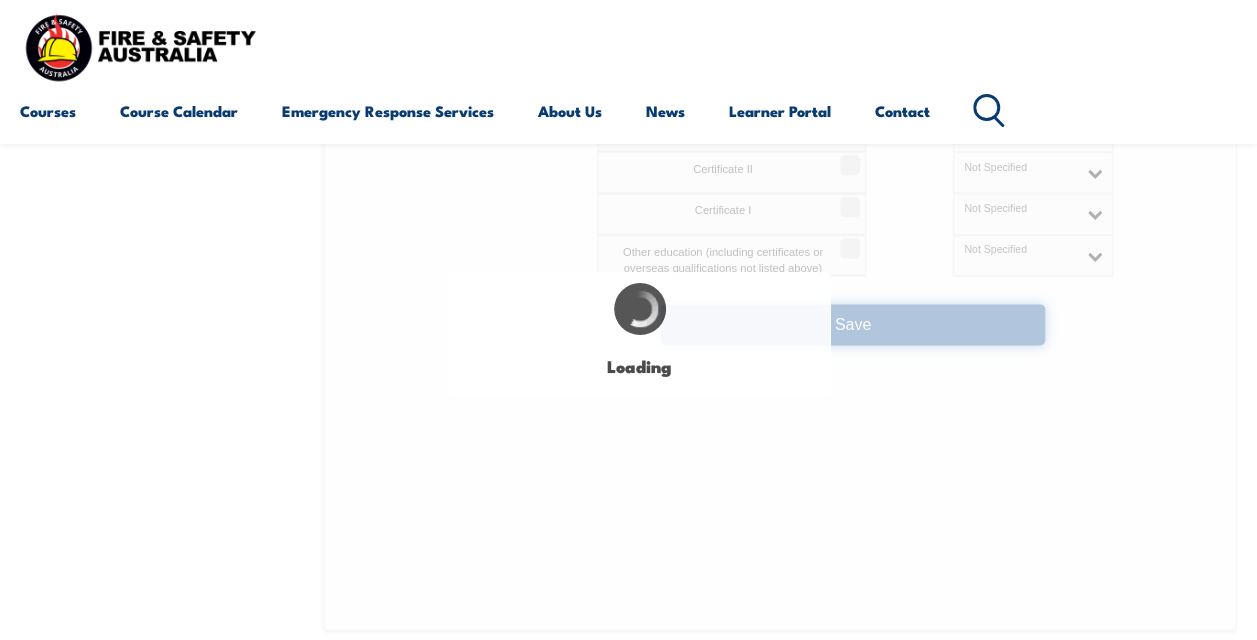 select on "true" 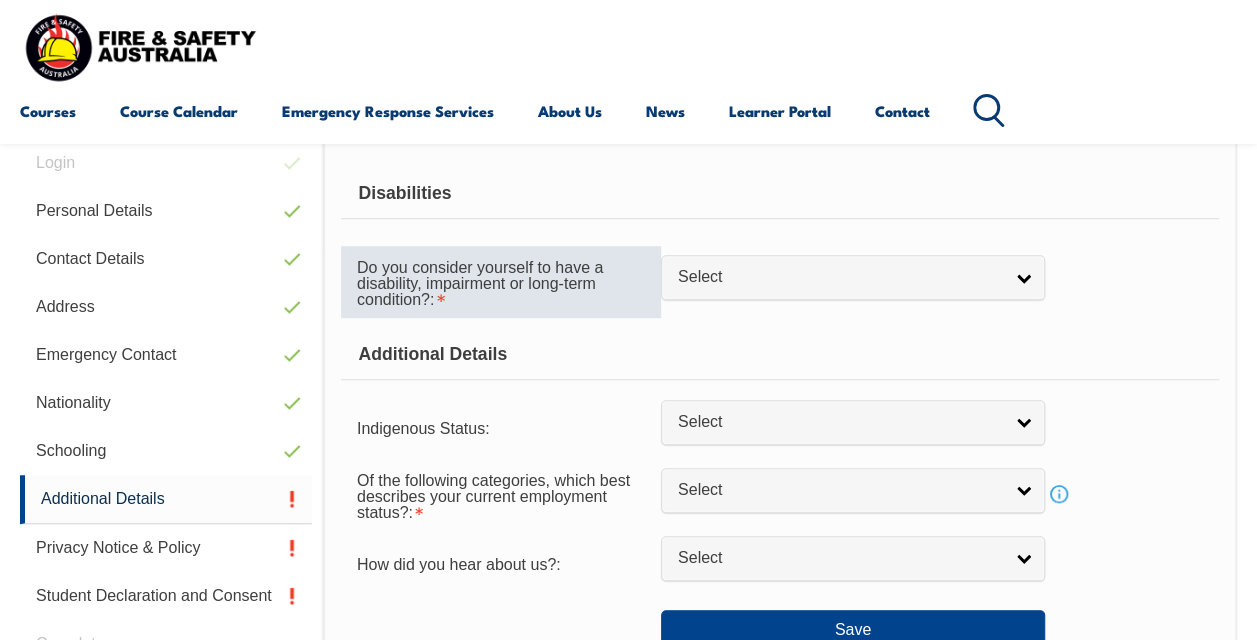 scroll, scrollTop: 484, scrollLeft: 0, axis: vertical 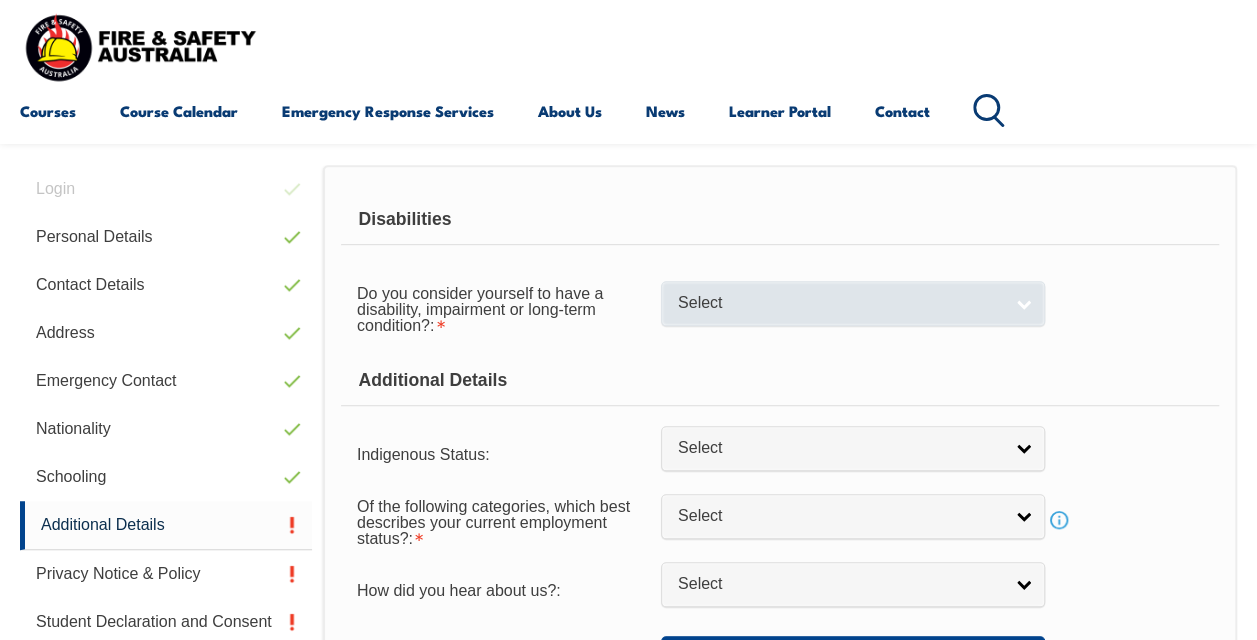 click on "Select" at bounding box center (840, 303) 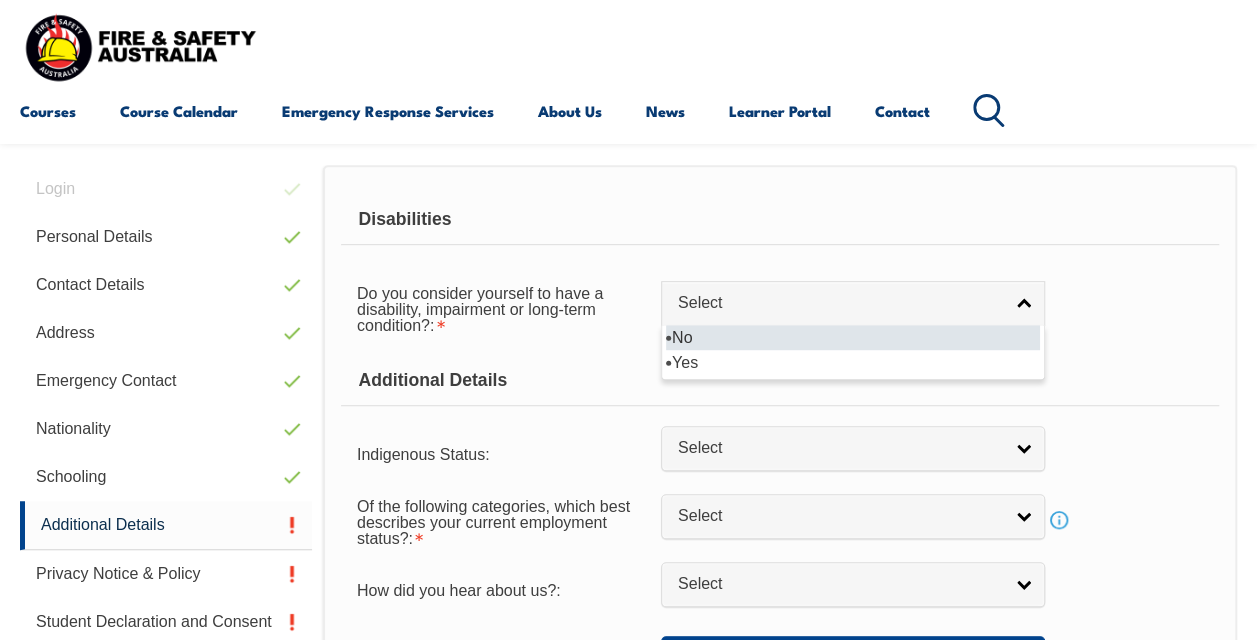 click on "No" at bounding box center [853, 337] 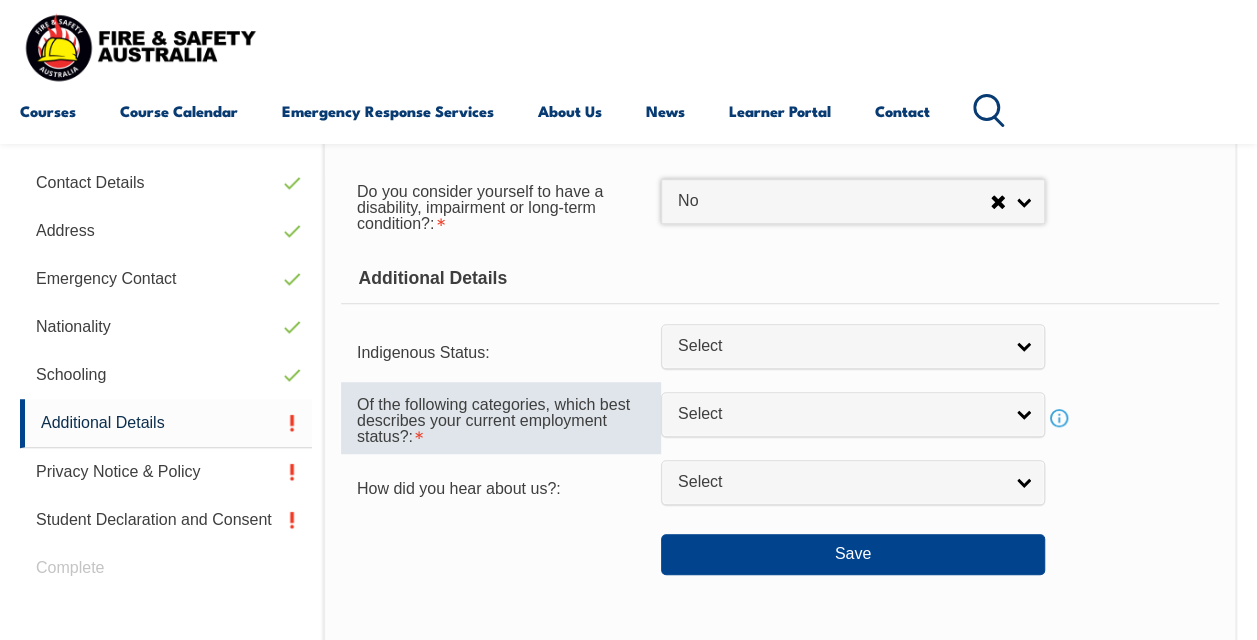 scroll, scrollTop: 684, scrollLeft: 0, axis: vertical 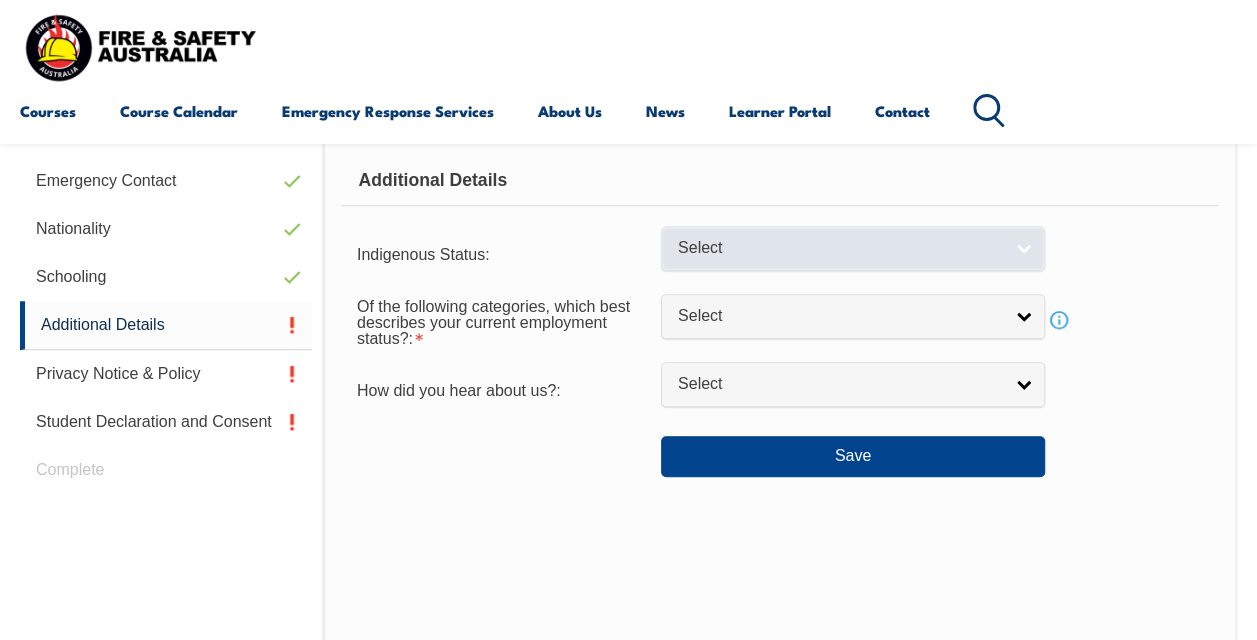 click on "Select" at bounding box center [853, 248] 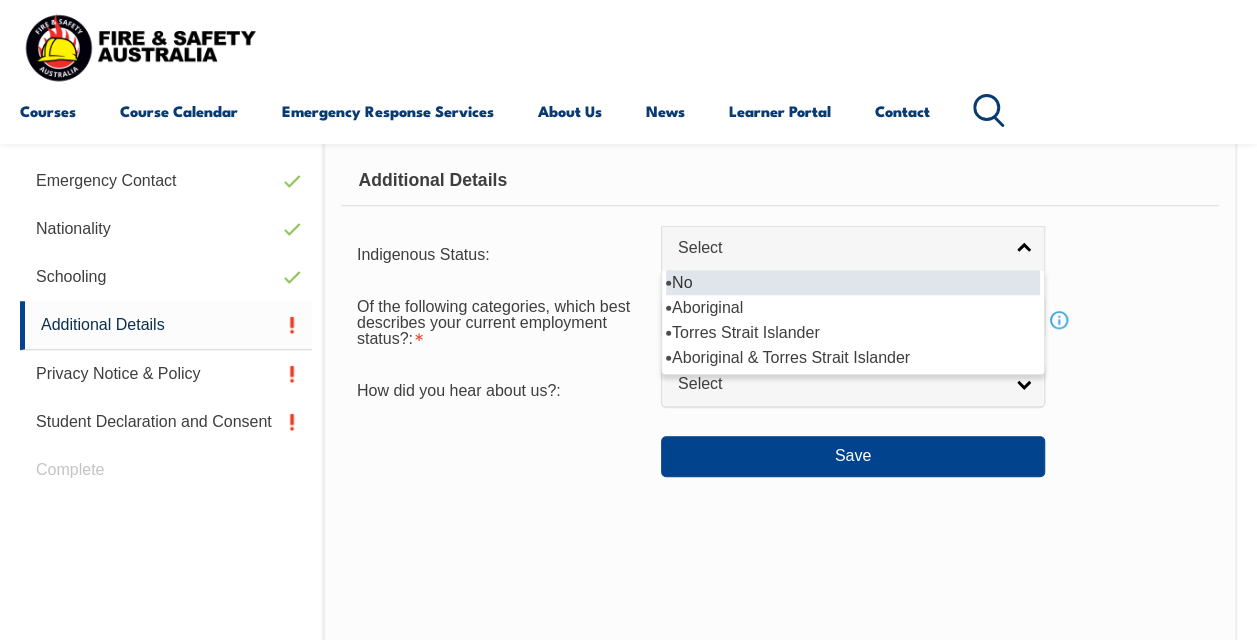 click on "No" at bounding box center (853, 282) 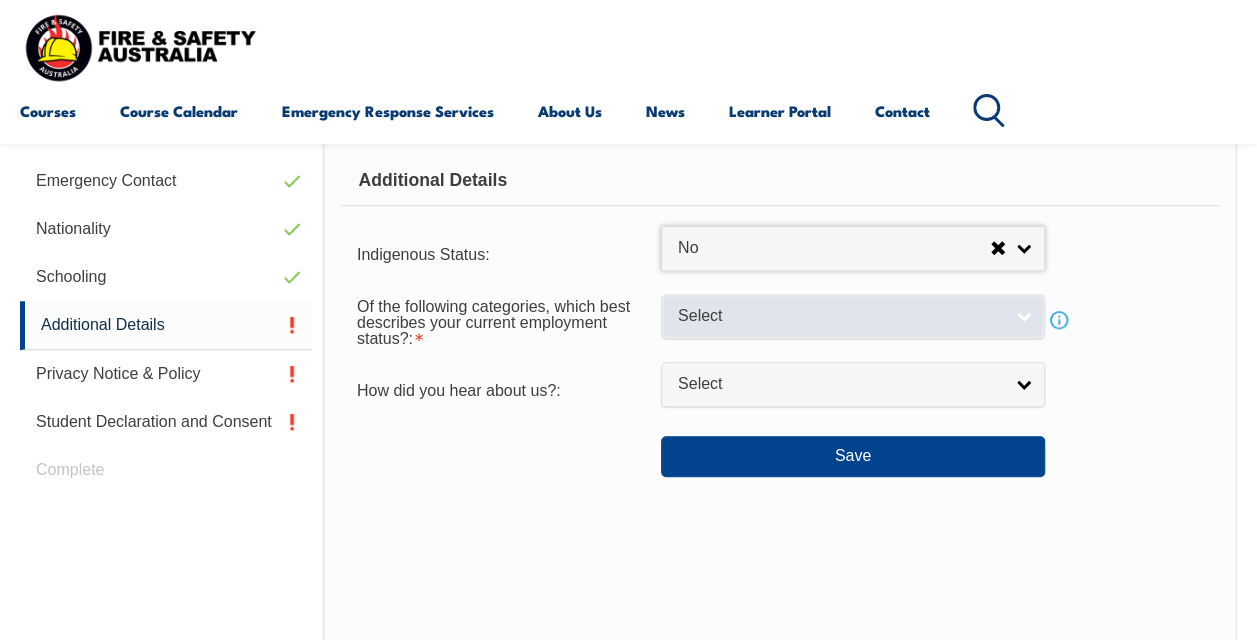 click on "Select" at bounding box center (840, 316) 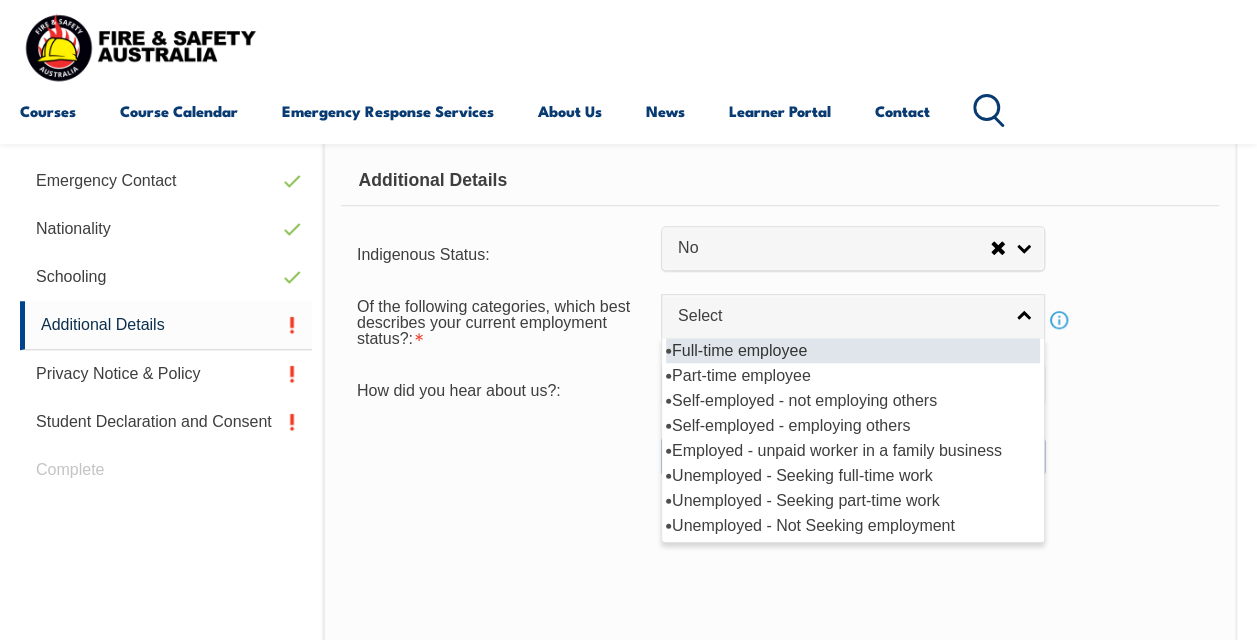 click on "Full-time employee" at bounding box center [853, 350] 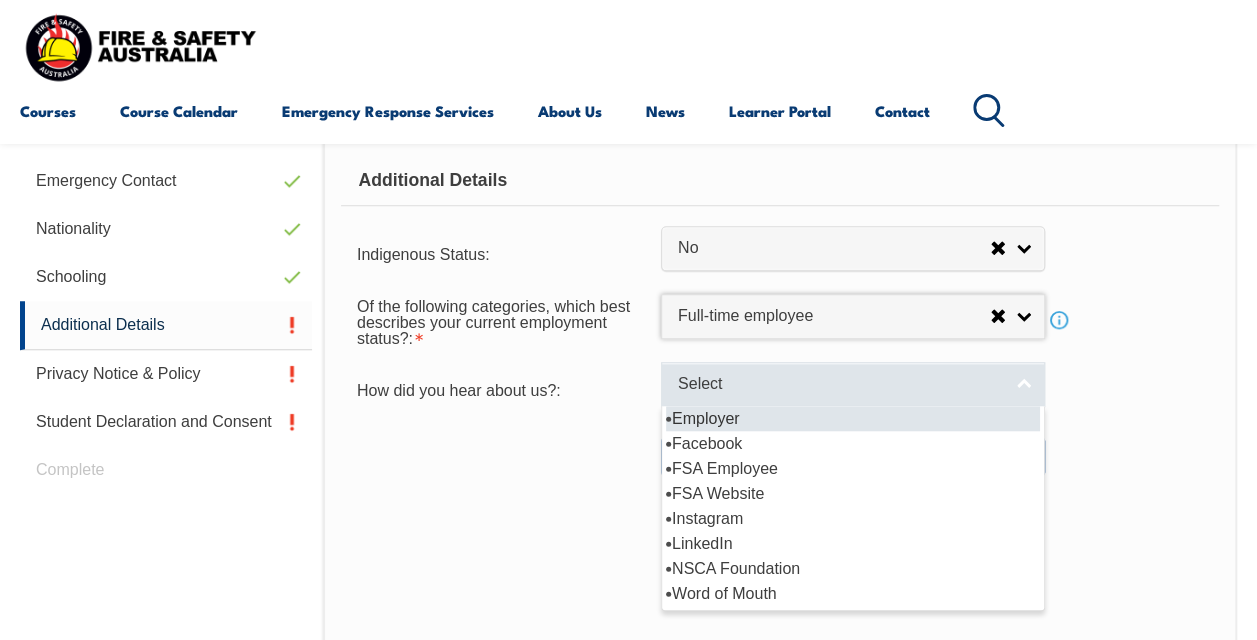 click on "Select" at bounding box center (840, 384) 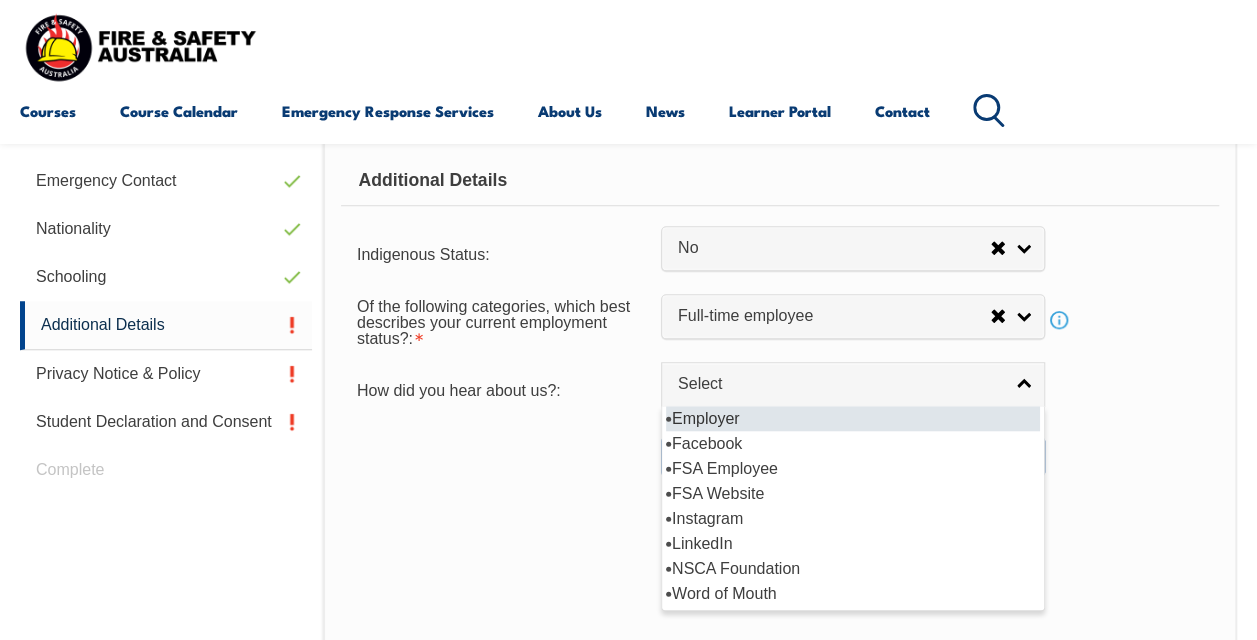 click on "Employer" at bounding box center [853, 418] 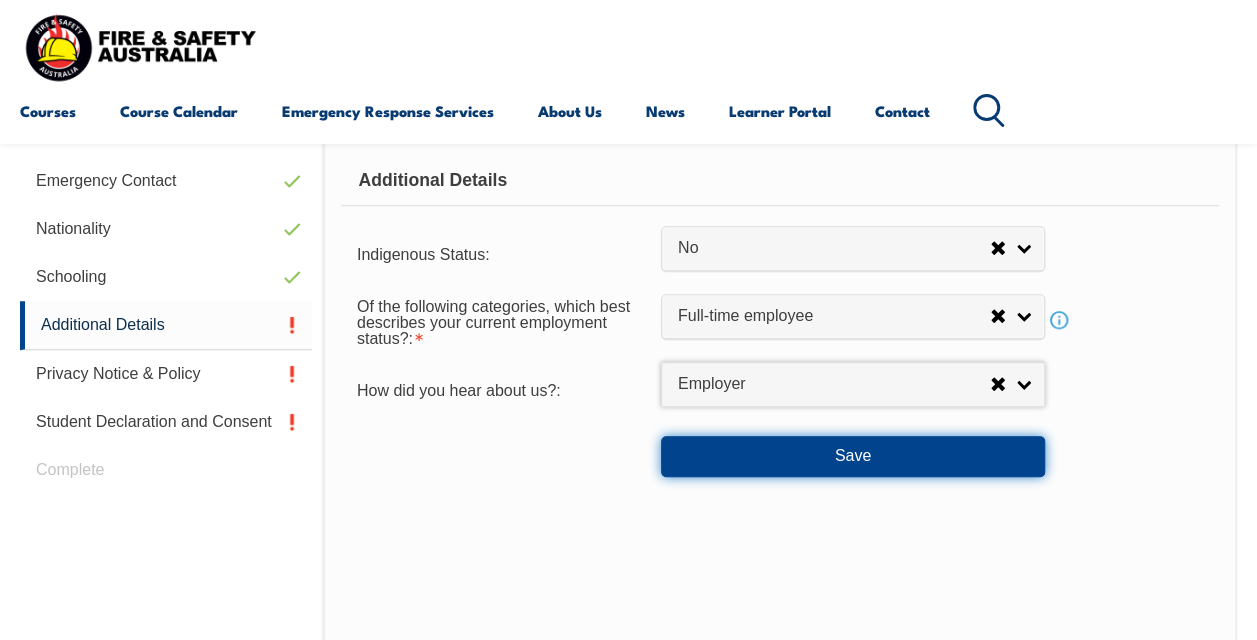 click on "Save" at bounding box center (853, 456) 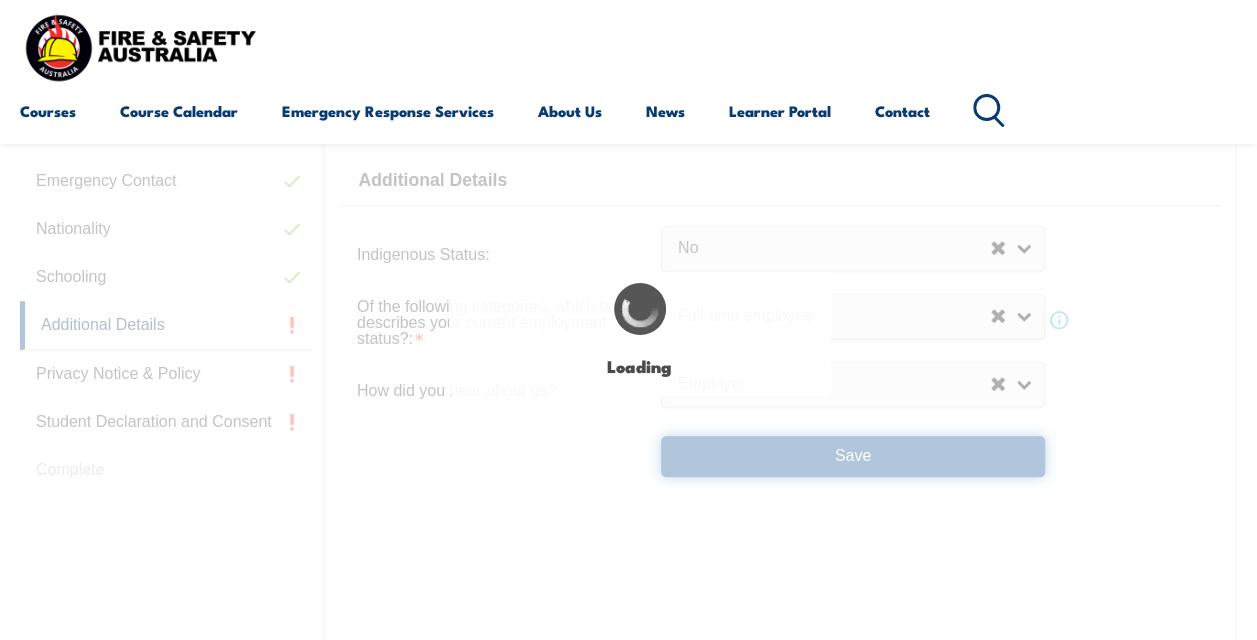 select on "false" 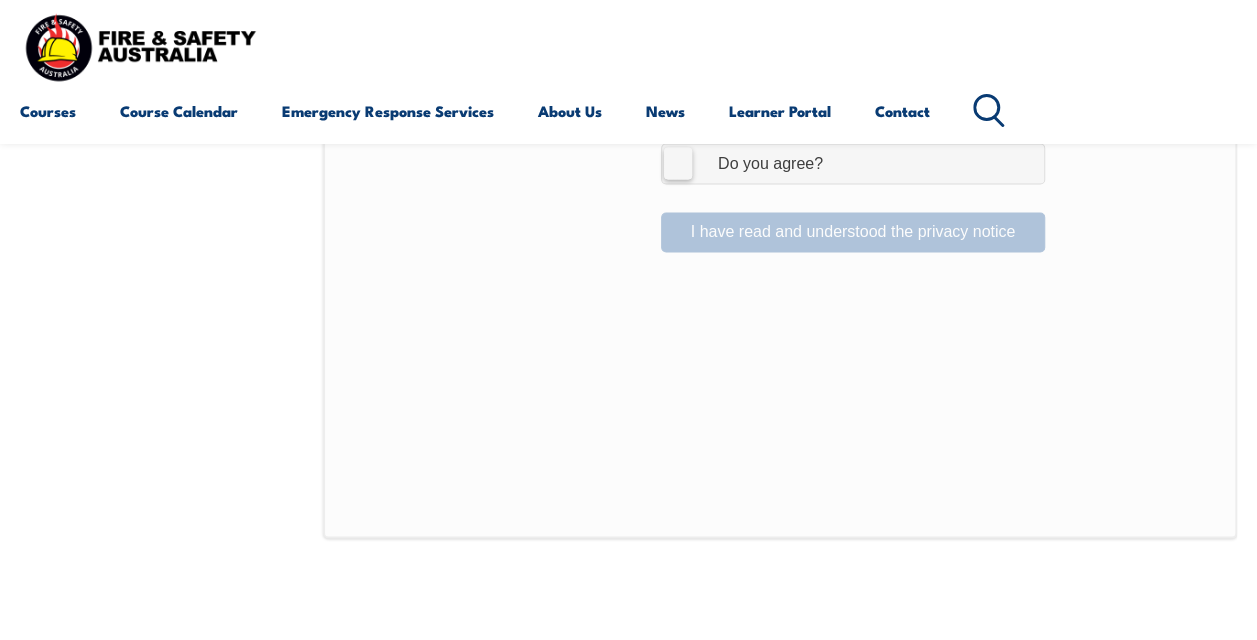 scroll, scrollTop: 1400, scrollLeft: 0, axis: vertical 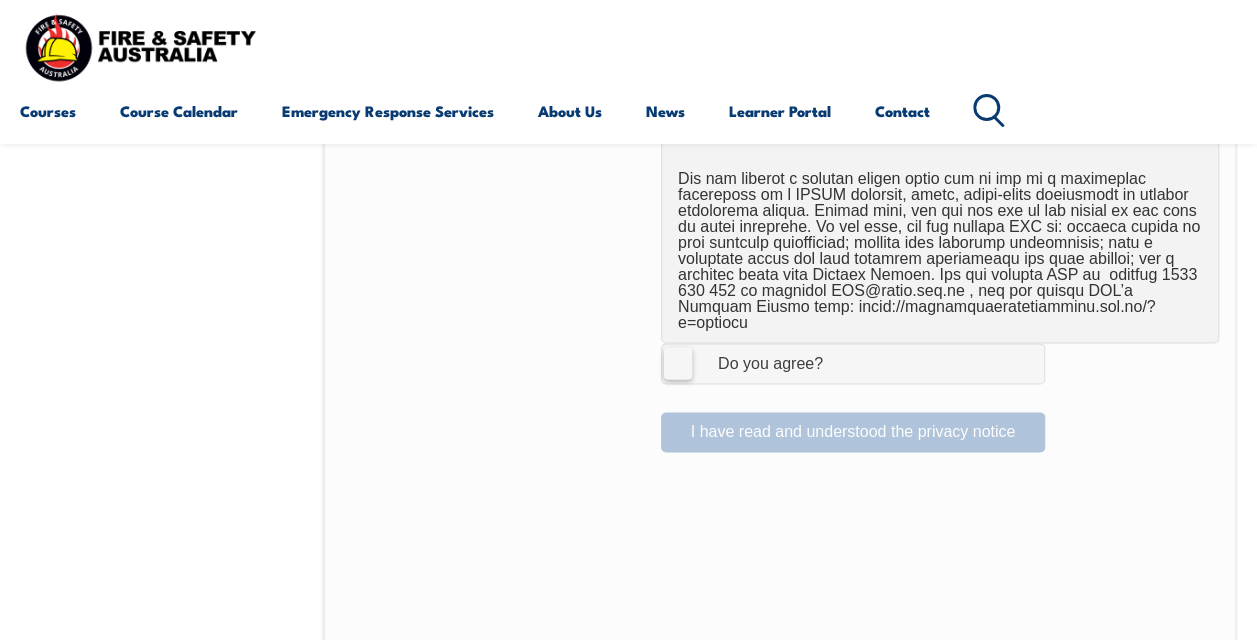 click on "I Agree Do you agree?" at bounding box center [853, 363] 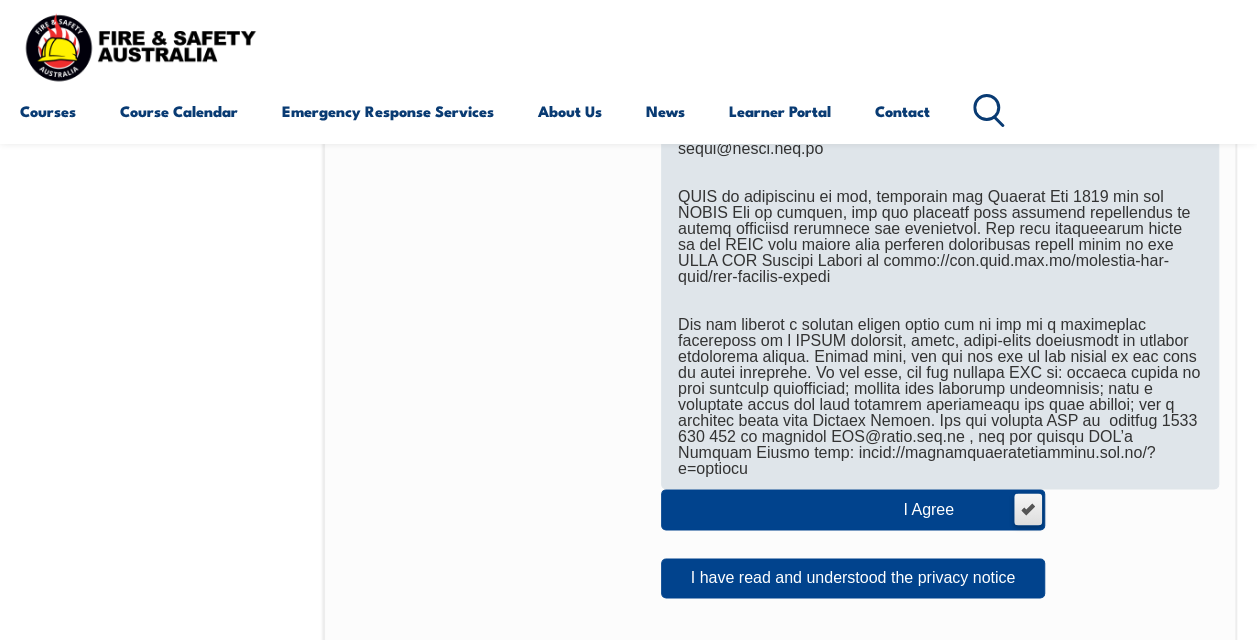 scroll, scrollTop: 1500, scrollLeft: 0, axis: vertical 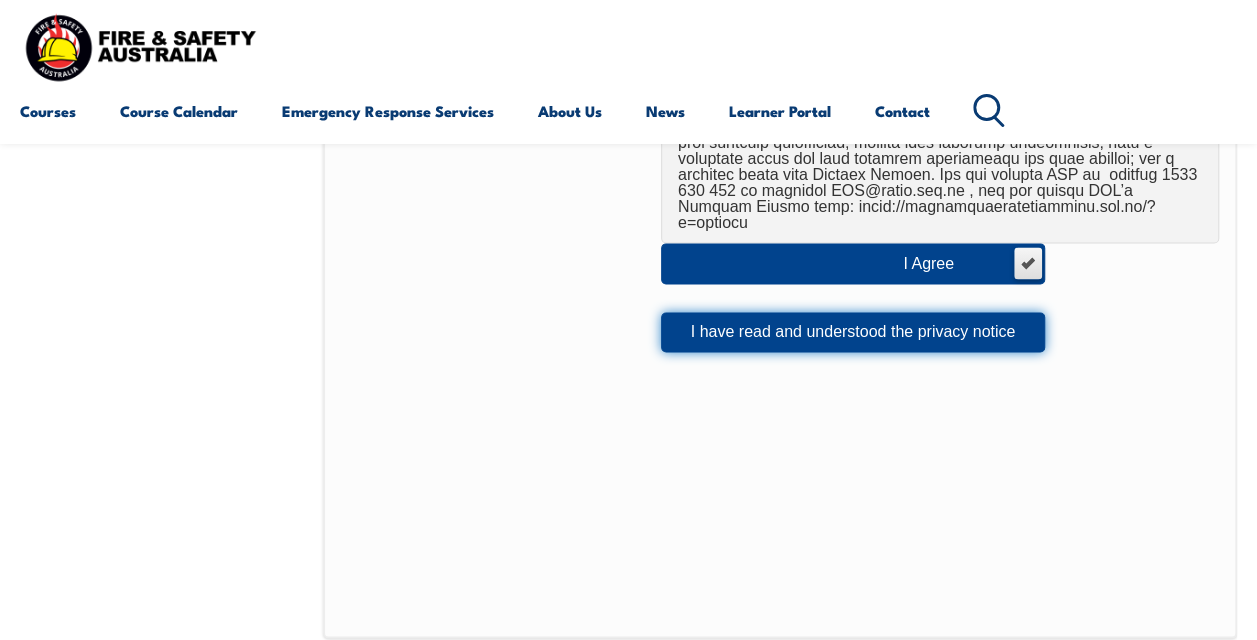 click on "I have read and understood the privacy notice" at bounding box center (853, 332) 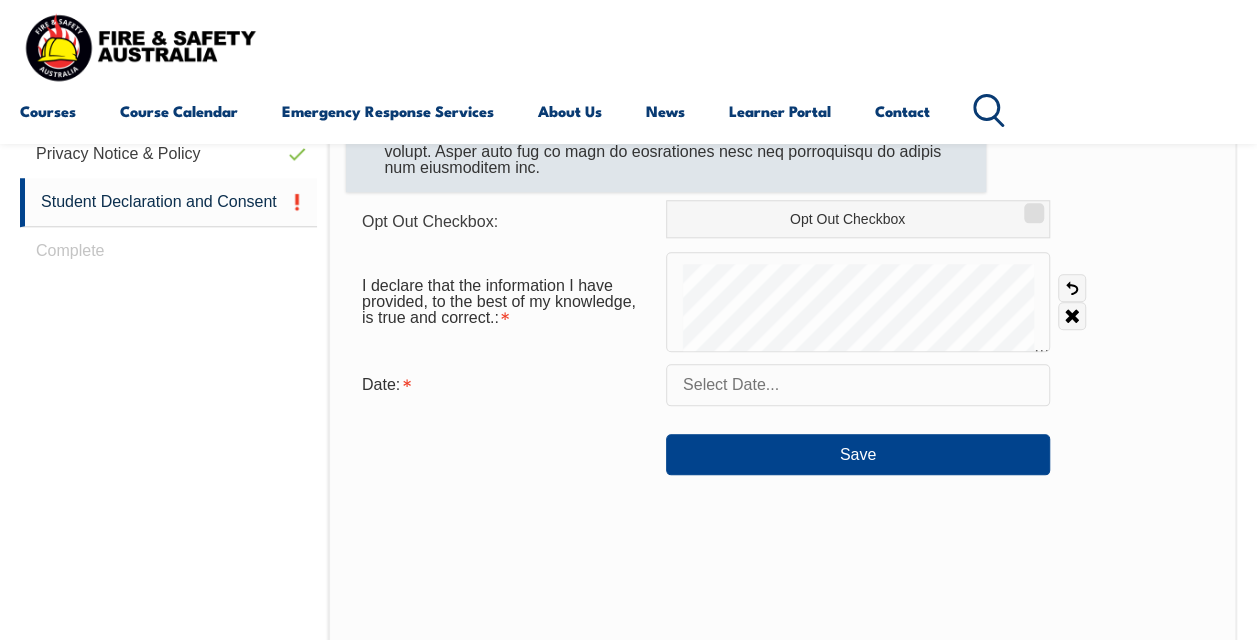 scroll, scrollTop: 785, scrollLeft: 0, axis: vertical 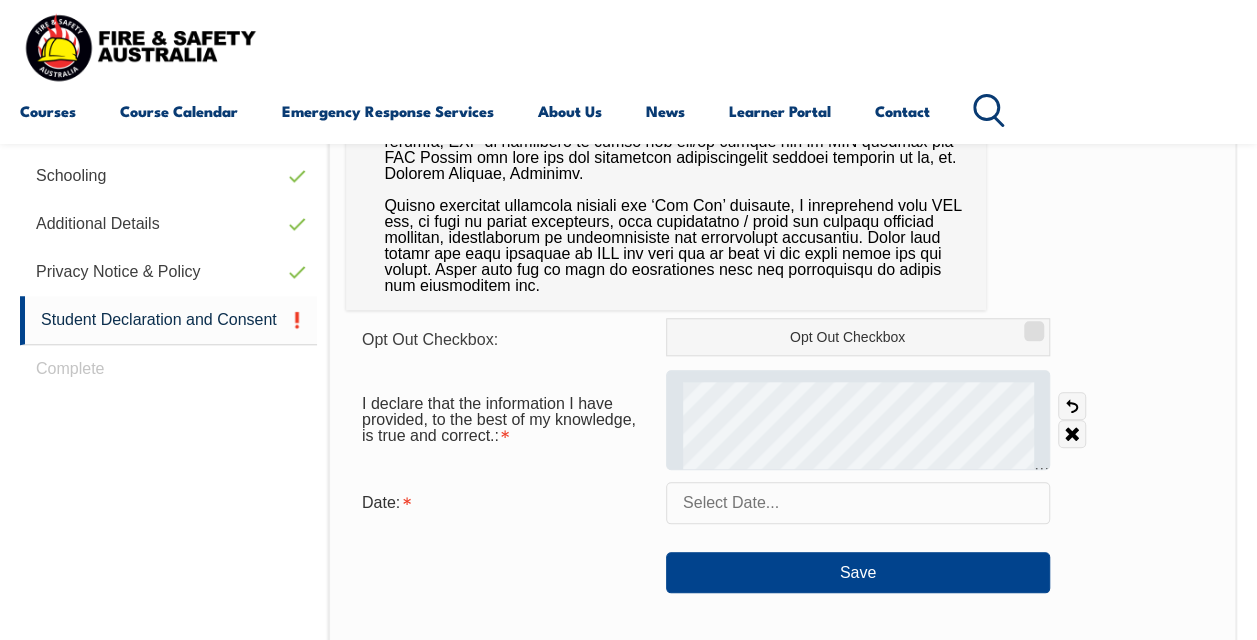 click at bounding box center [858, 420] 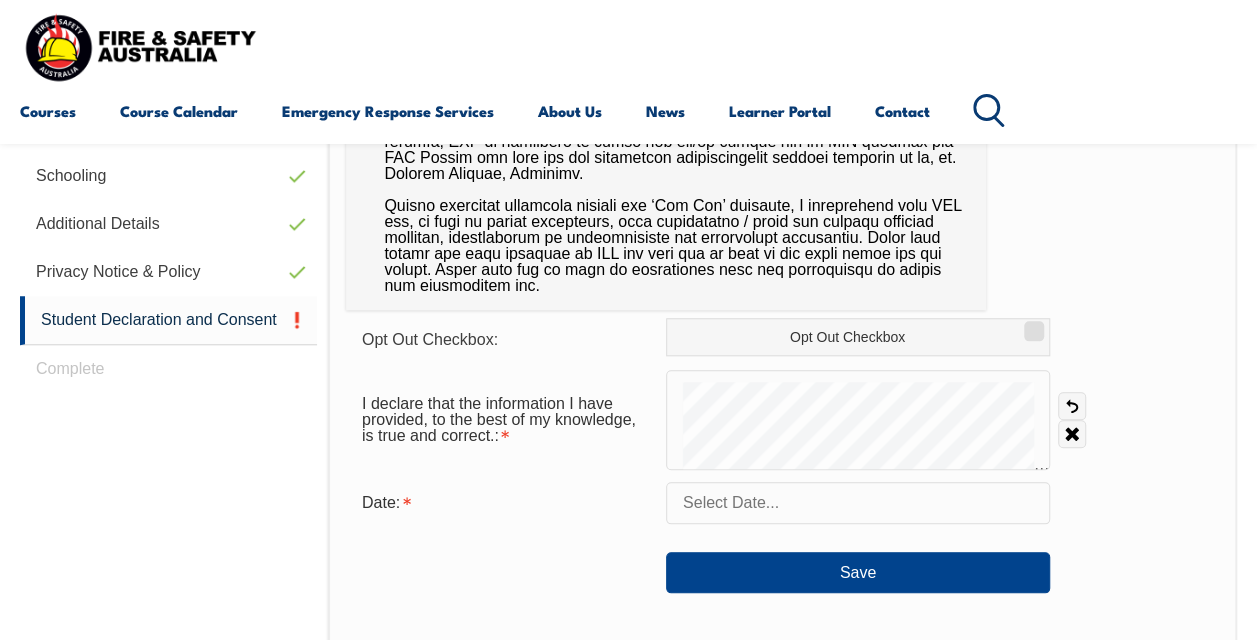 click at bounding box center [858, 503] 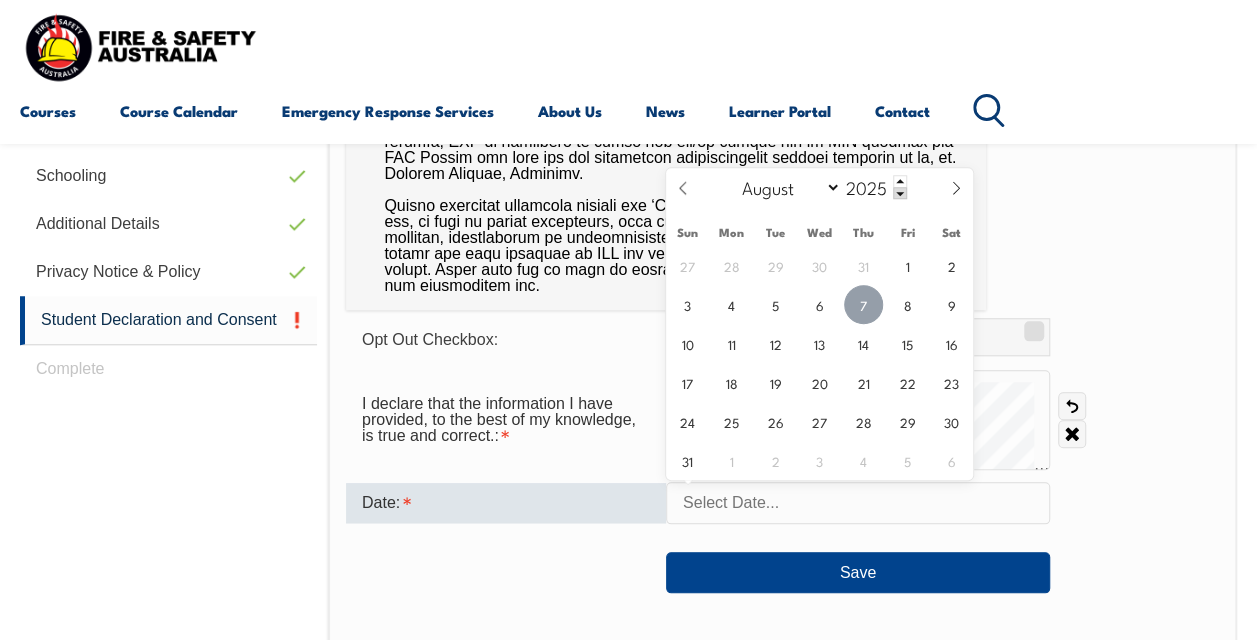 click on "7" at bounding box center (863, 304) 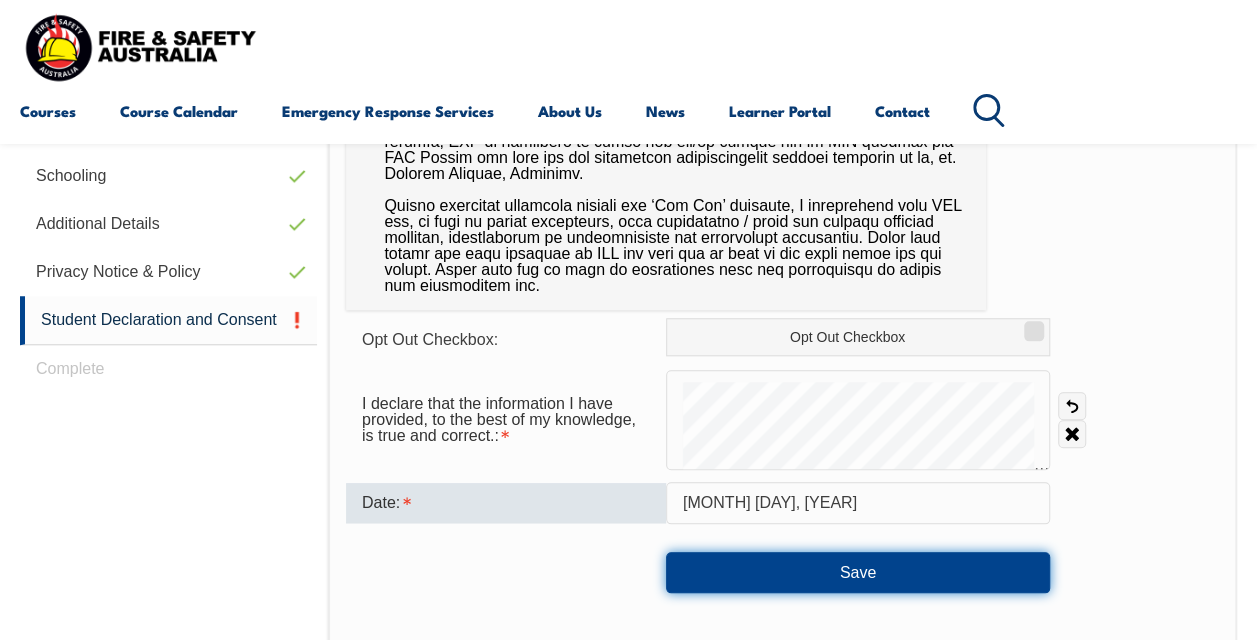 click on "Save" at bounding box center (858, 572) 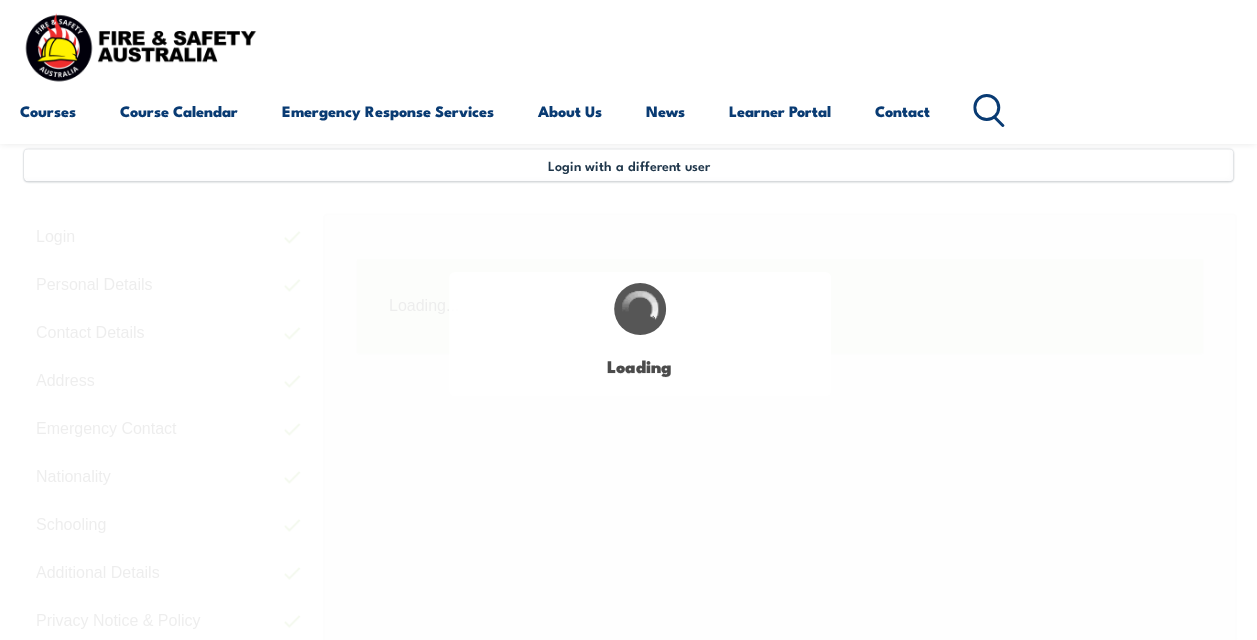 scroll, scrollTop: 485, scrollLeft: 0, axis: vertical 